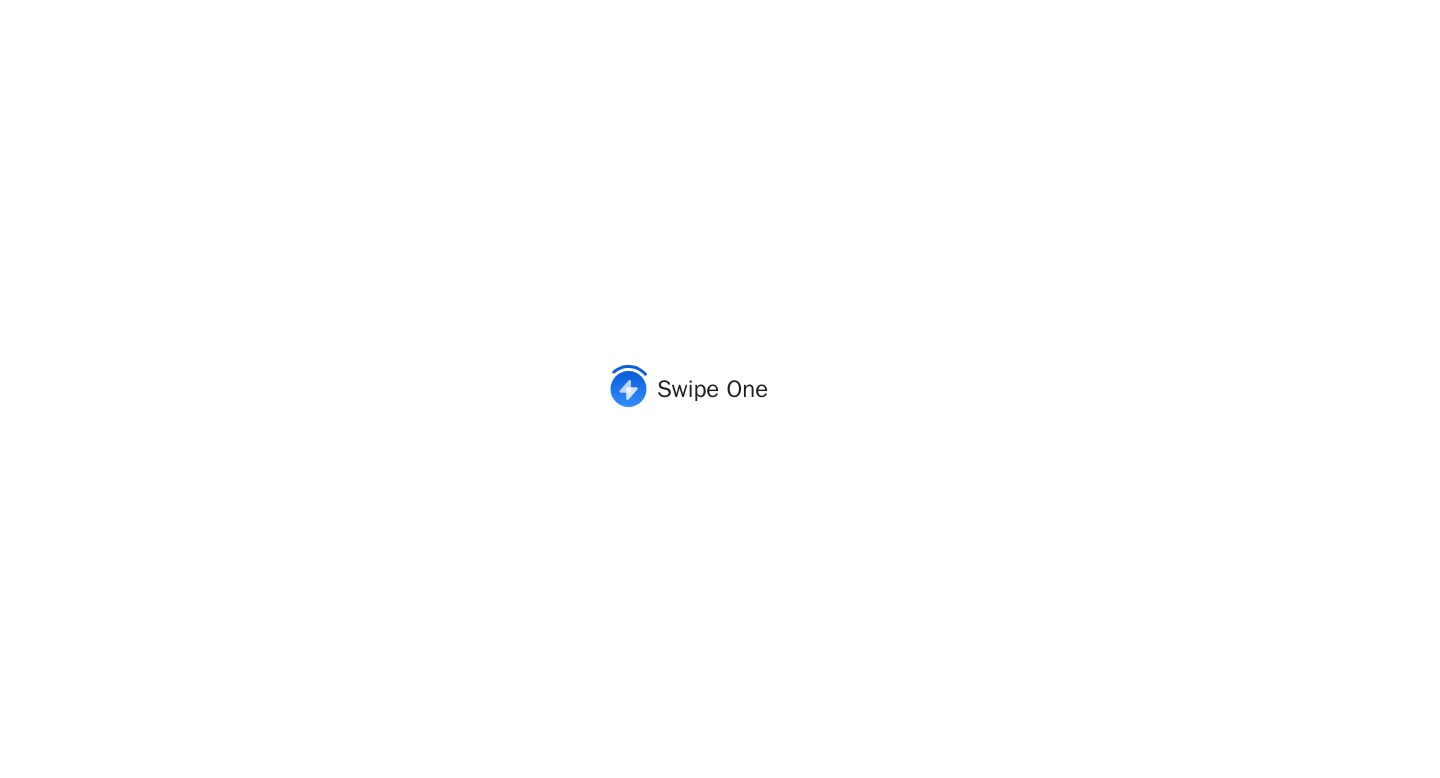 scroll, scrollTop: 0, scrollLeft: 0, axis: both 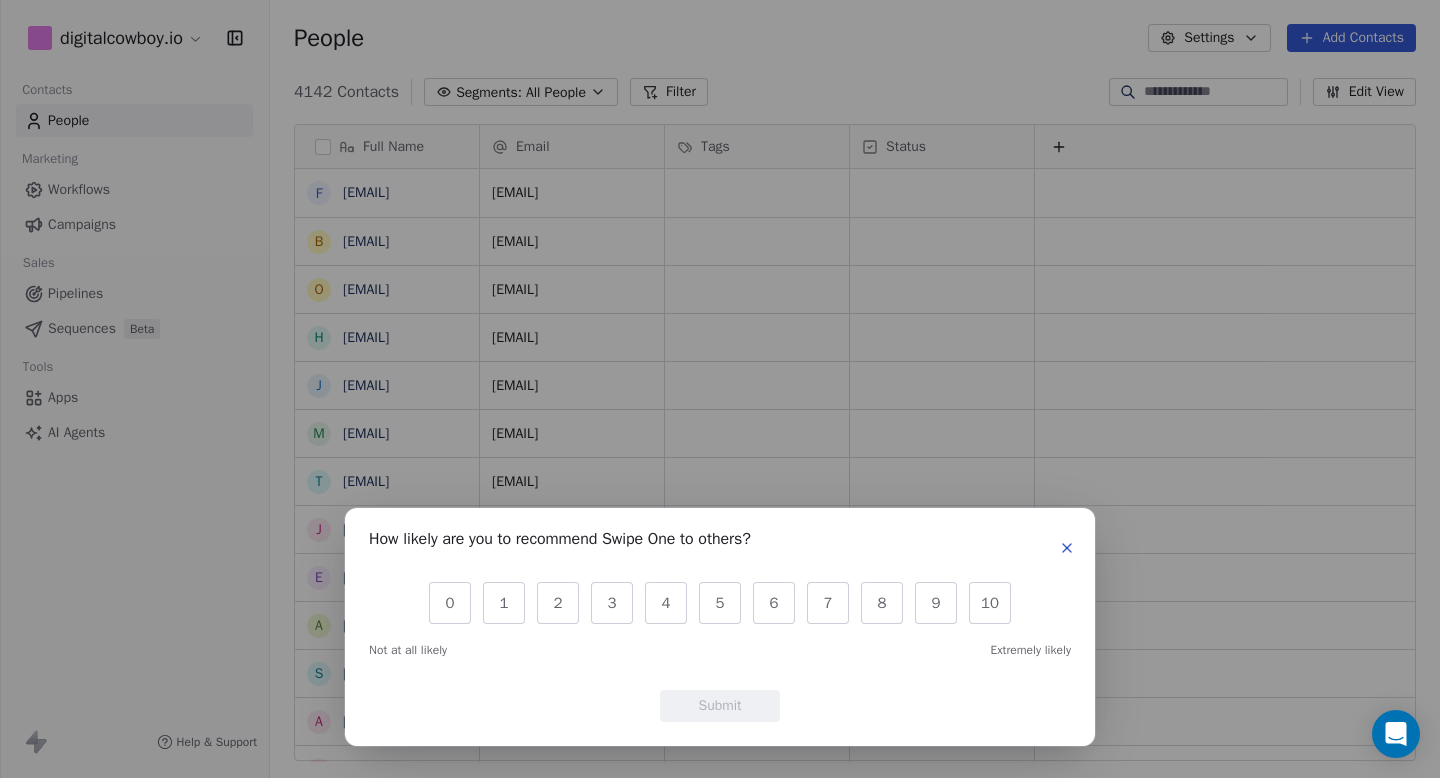 click on "How likely are you to recommend Swipe One to others? 0 1 2 3 4 5 6 7 8 9 10 Not at all likely Extremely likely Submit" at bounding box center (720, 389) 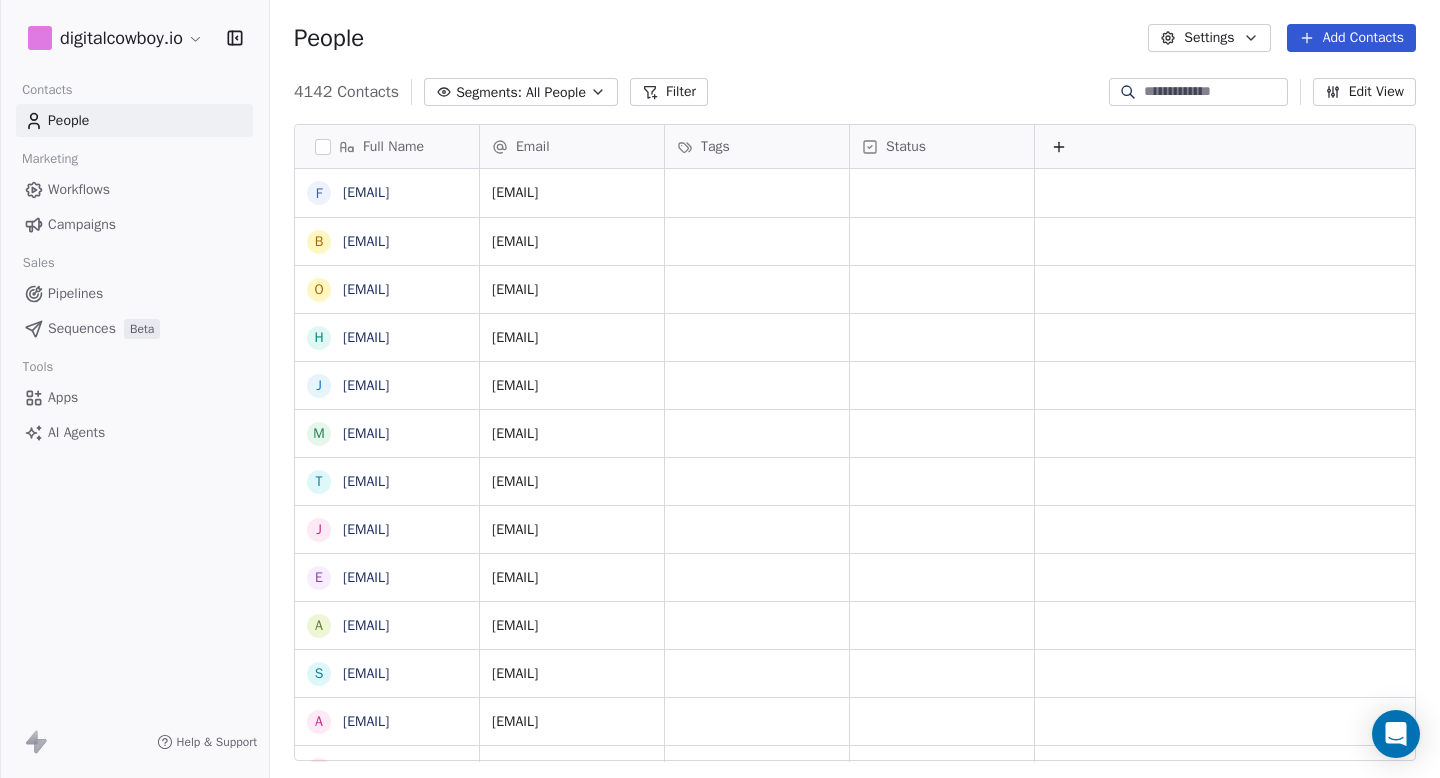 click on "digitalcowboy.io Contacts People Marketing Workflows Campaigns Sales Pipelines Sequences Beta Tools Apps AI Agents Help & Support People Settings  Add Contacts 4142 Contacts Segments: All People Filter  Edit View Tag Add to Sequence Export Full Name f freidels@westriv.com b bcbait@westriv.com o oahevet@westriv.com h hamhonda@westriv.com j juan.castiblanques@wetransact.io m martha@whizkidzpreschool.com t thomas.blondy@weyond.net j joseph@wewiink.com e elias@whynotalchemy.biz a alexandre@whyme.jobs s shane.h@whyunified.com a audrie.b@whyunified.com k kevin.d@whyunified.com i info@wildflowerschools.co j jason@wildthymegroup.com w wholesale@wildcameraxl.nl v vsoares@wiley.com m mfinetperdu@wiley.com g guenther@windhund.com e emily@wimbushassociates.com j julie@windowmarketers.net w william.reynolds@windsorborn.com j jennifer.ching@winklercanvas.com v vintage@winebartulsa.com m michael@winonait.com d don.back@winnovamanagement.com h hamid@winterstateentertainment.com w wirelessworld@wirelessworldus.com r r t l" at bounding box center (720, 389) 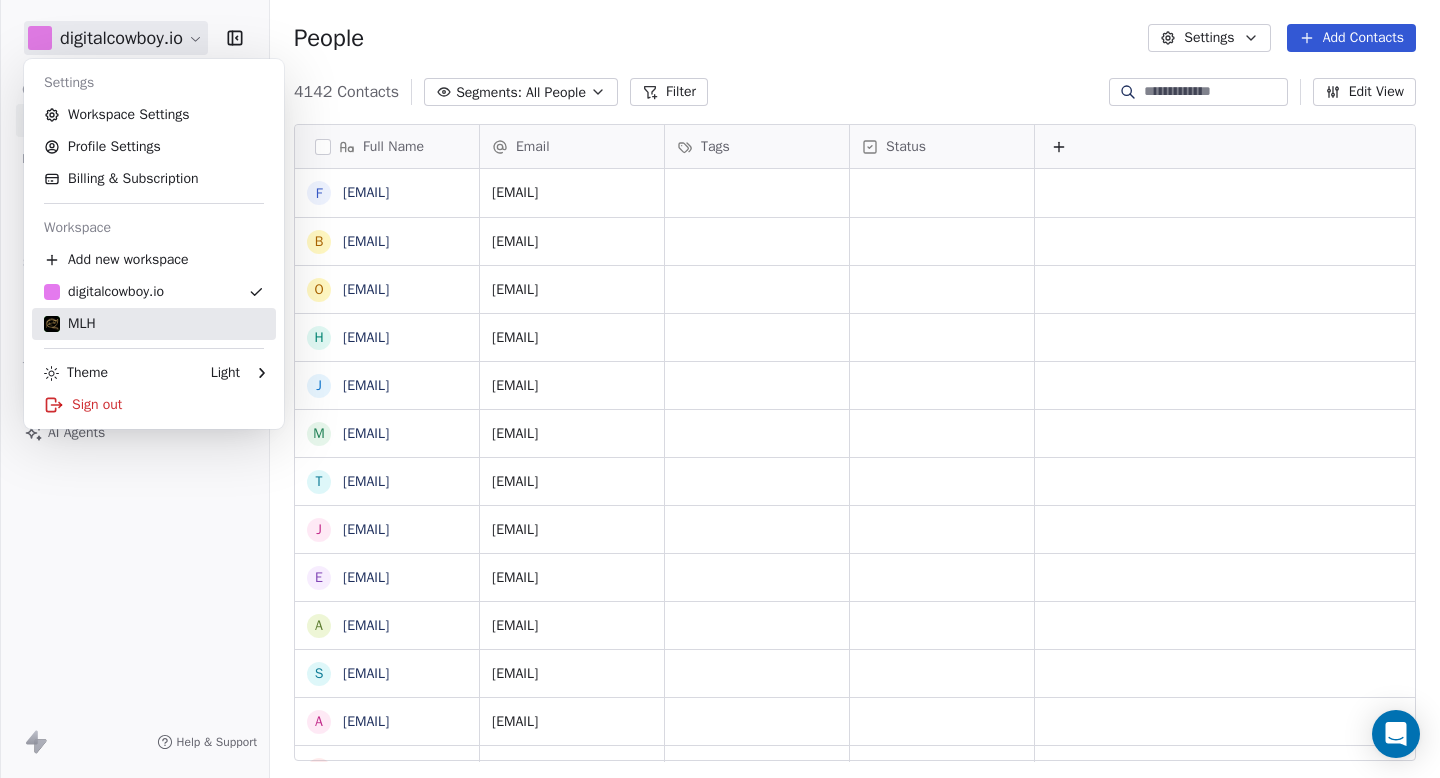 click on "MLH" at bounding box center [154, 324] 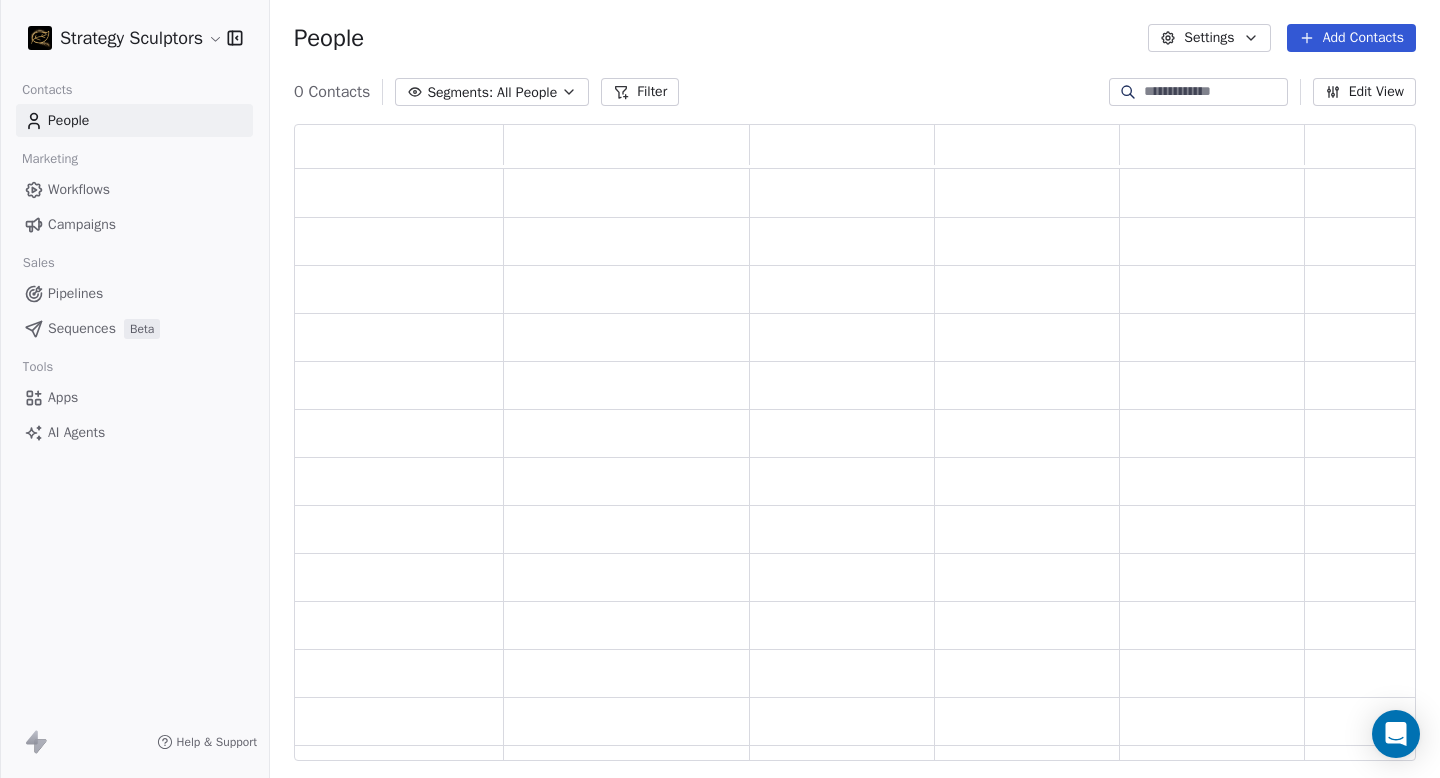 scroll, scrollTop: 1, scrollLeft: 1, axis: both 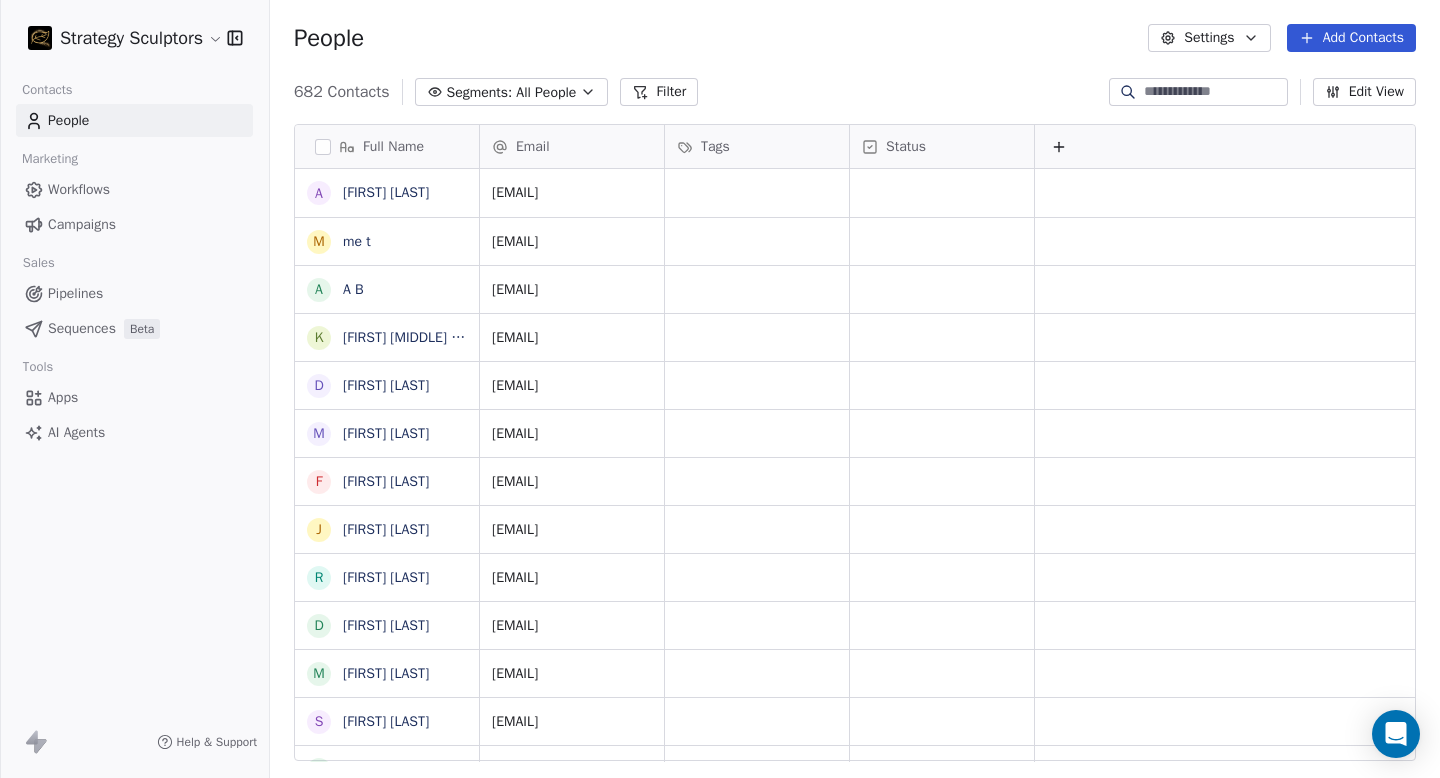 click on "Pipelines" at bounding box center [134, 293] 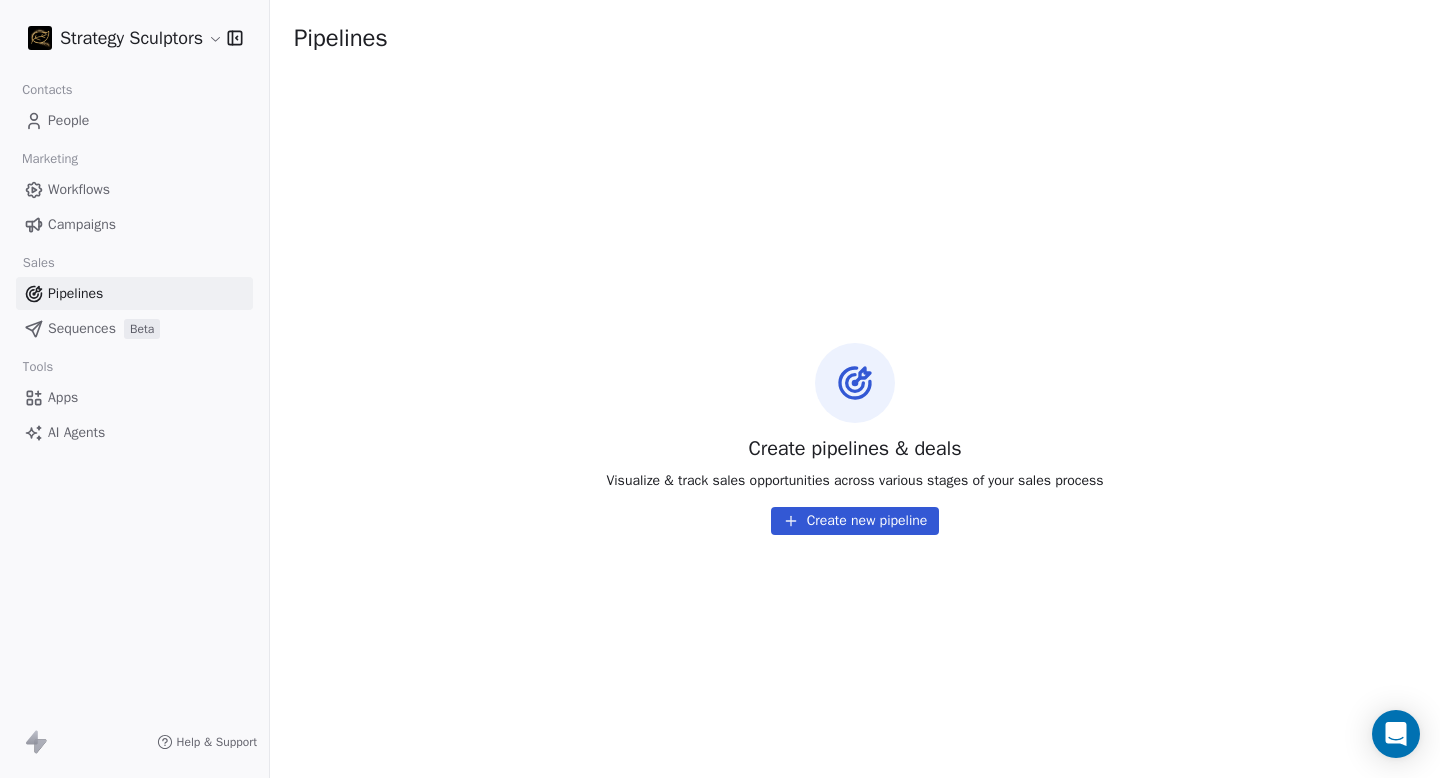 click on "Strategy Sculptors Contacts People Marketing Workflows Campaigns Sales Pipelines Sequences Beta Tools Apps AI Agents Help & Support" at bounding box center [134, 389] 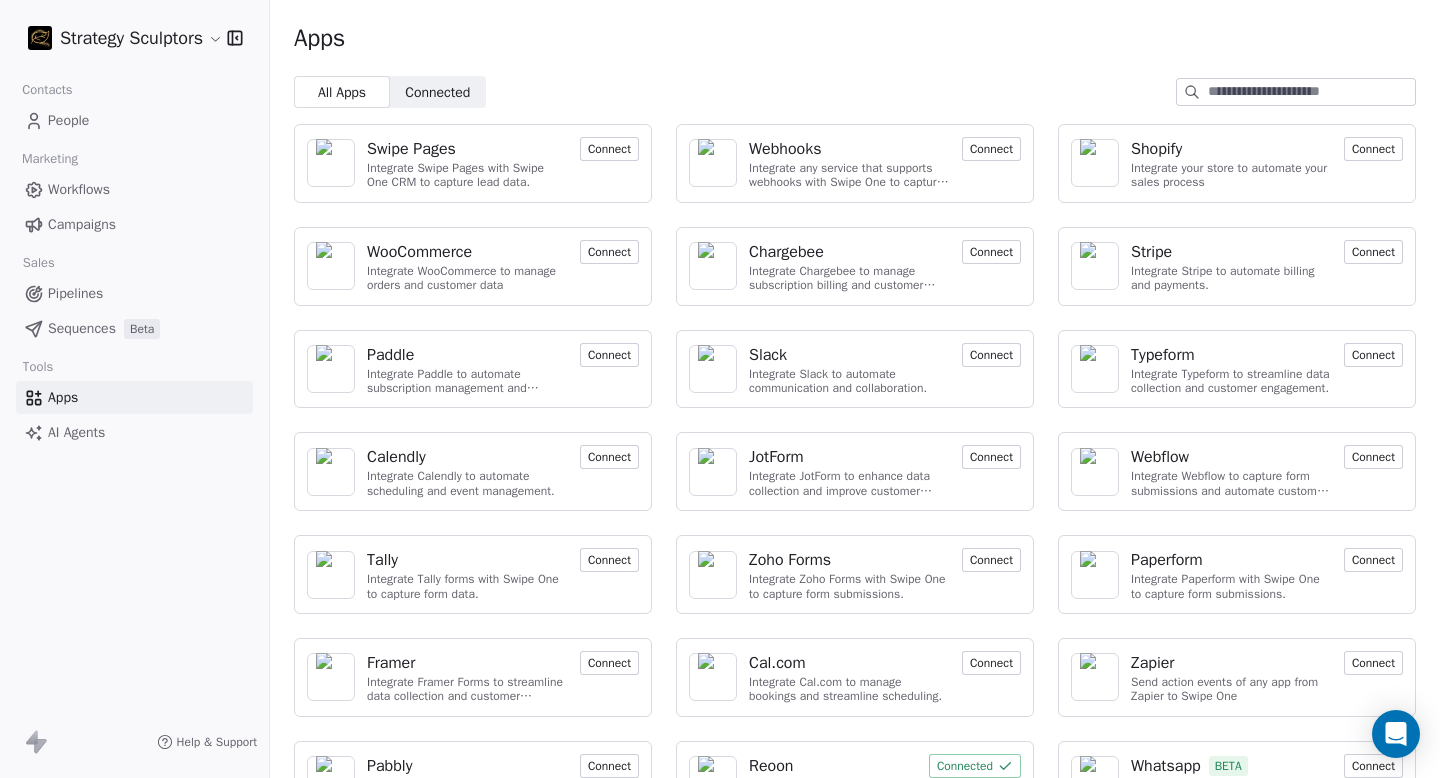 click on "Connect" at bounding box center [609, 149] 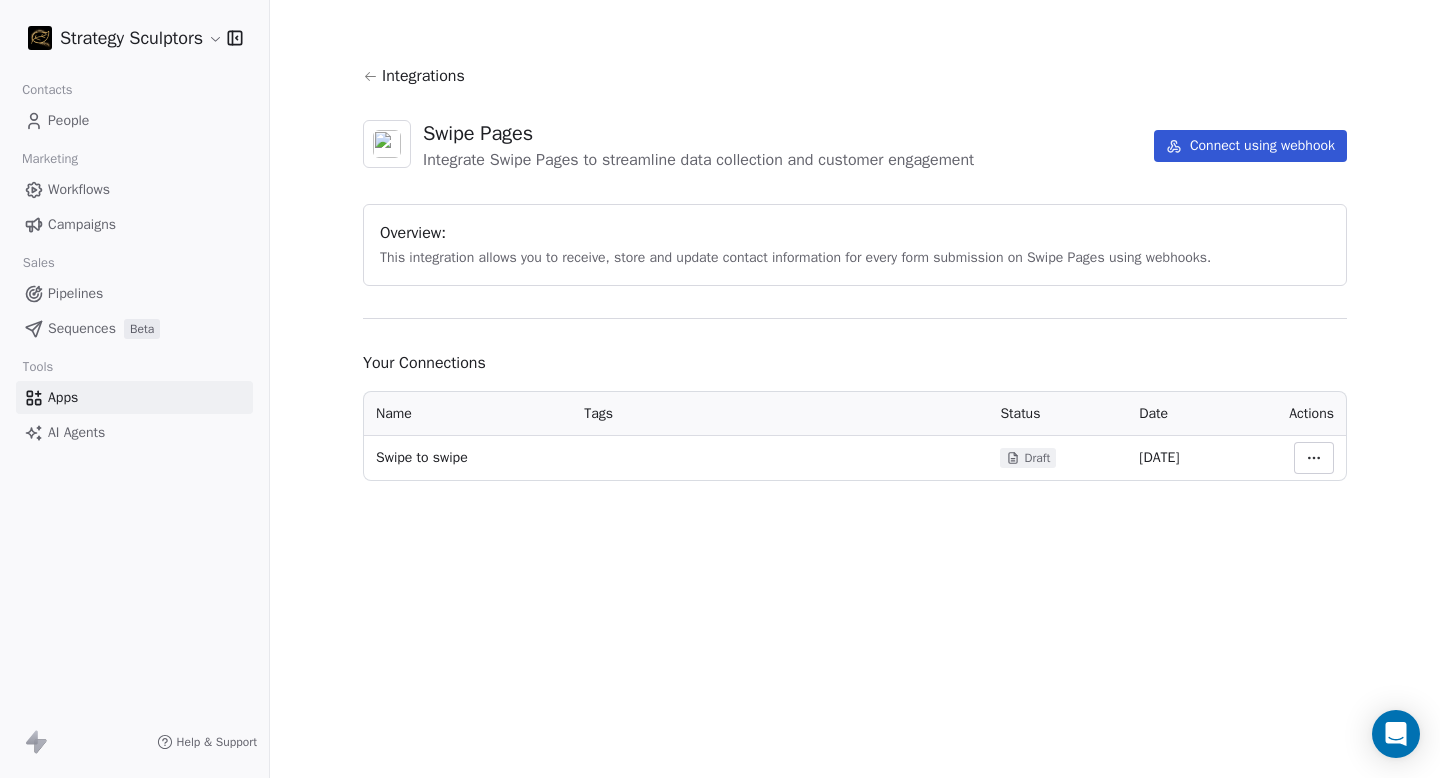 click on "Strategy Sculptors Contacts People Marketing Workflows Campaigns Sales Pipelines Sequences Beta Tools Apps AI Agents Help & Support Integrations Swipe Pages Integrate Swipe Pages to streamline data collection and customer engagement Connect using webhook Overview: This integration allows you to receive, store and update contact information for every form submission on Swipe Pages using webhooks. Your Connections Name Tags Status Date Actions Swipe to swipe Draft 27 Jun 2025" at bounding box center [720, 389] 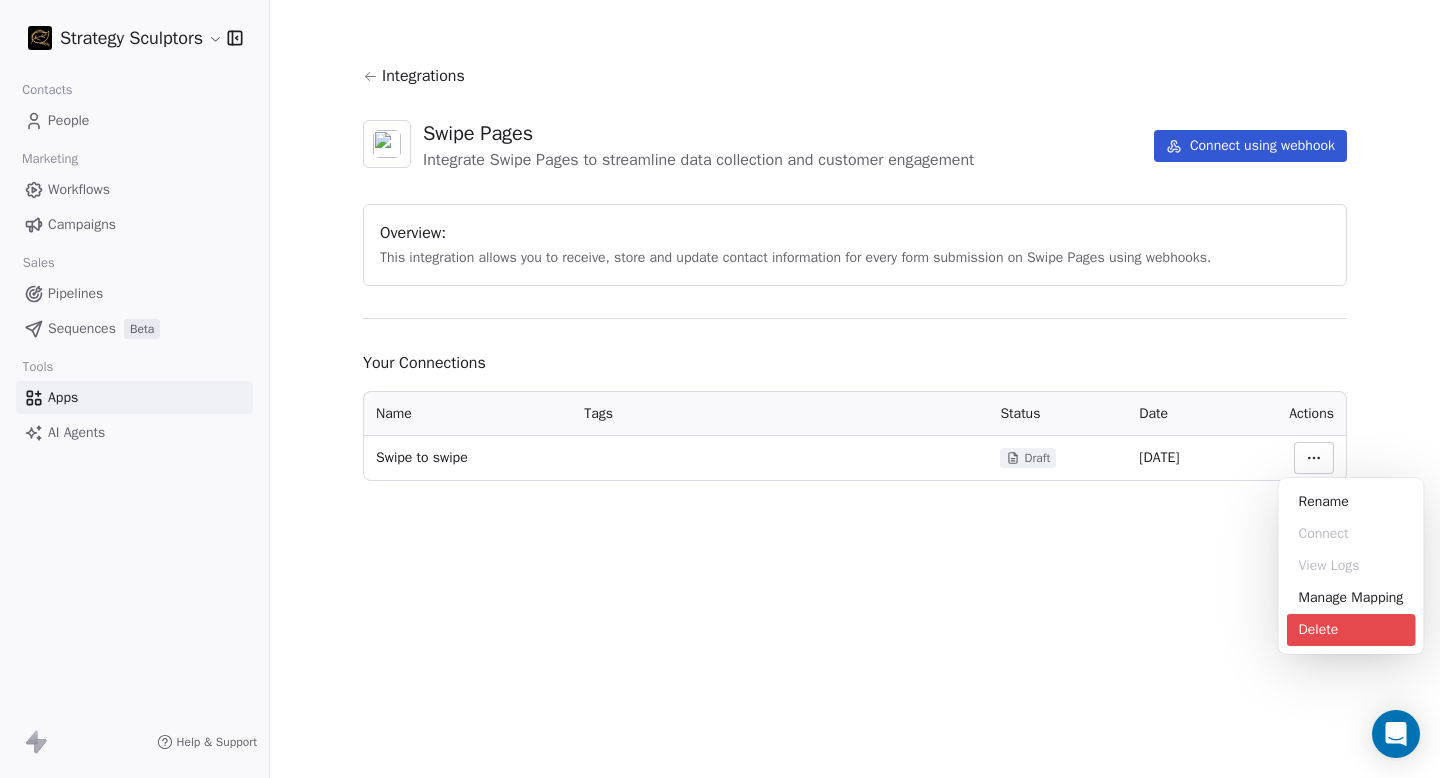 click on "Delete" at bounding box center (1351, 630) 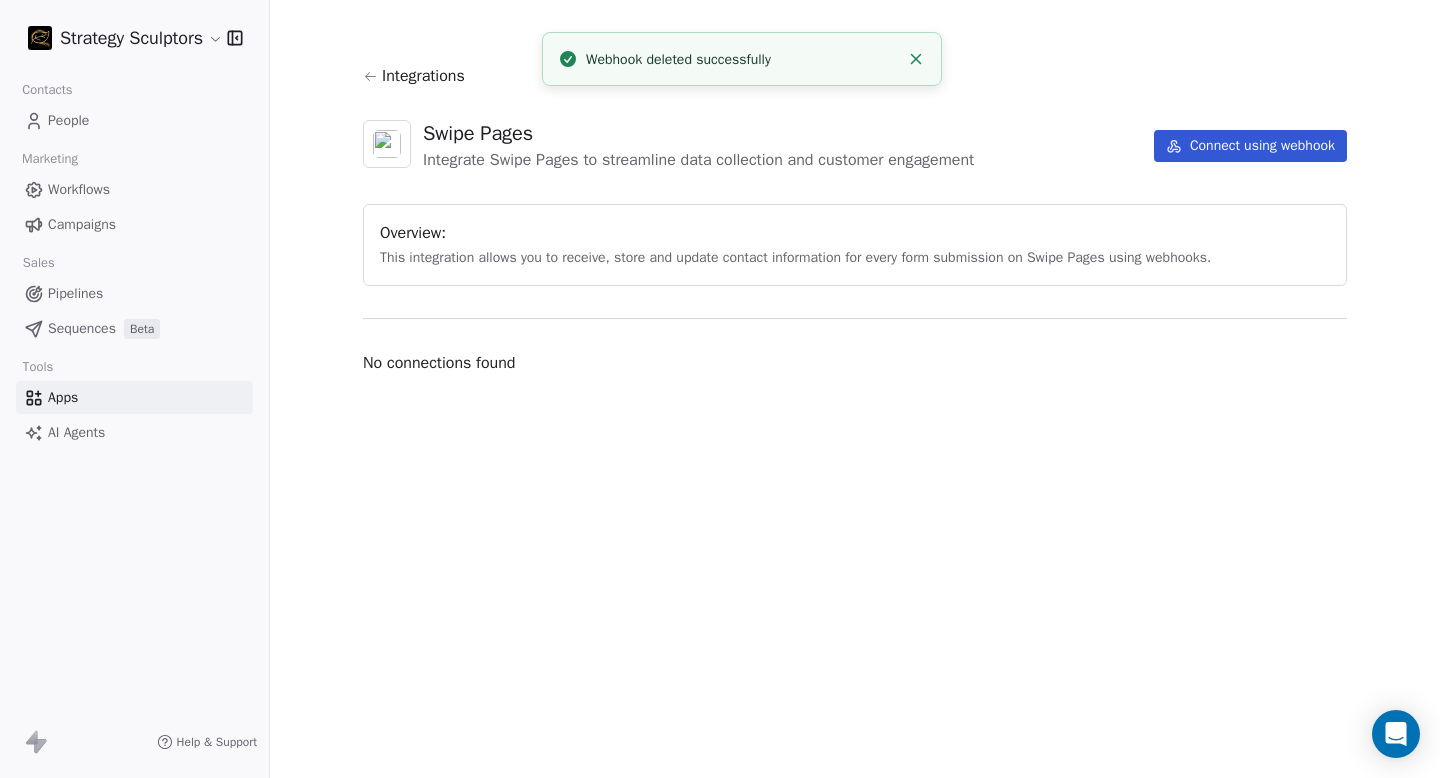 click on "Webhook deleted successfully" at bounding box center [742, 59] 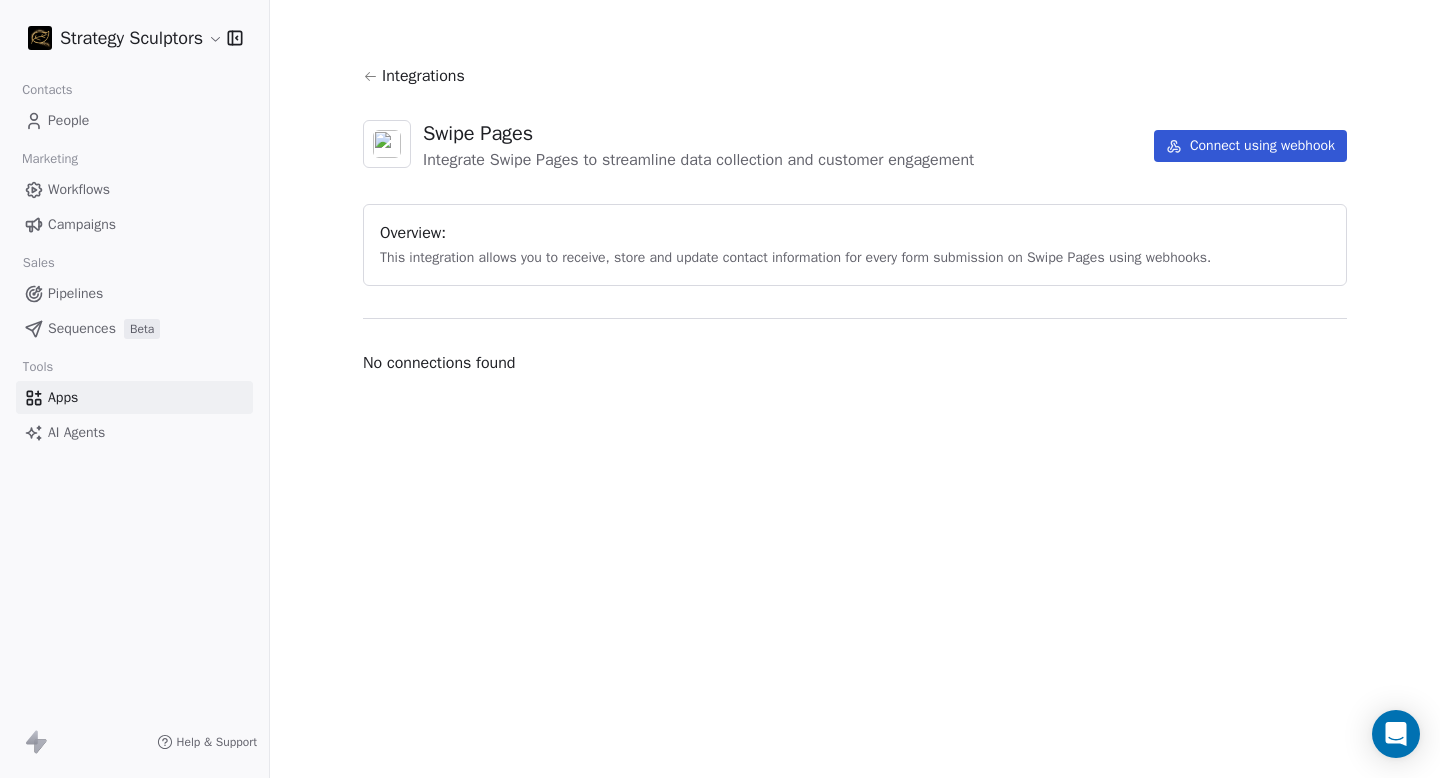 click on "Connect using webhook" at bounding box center [1250, 146] 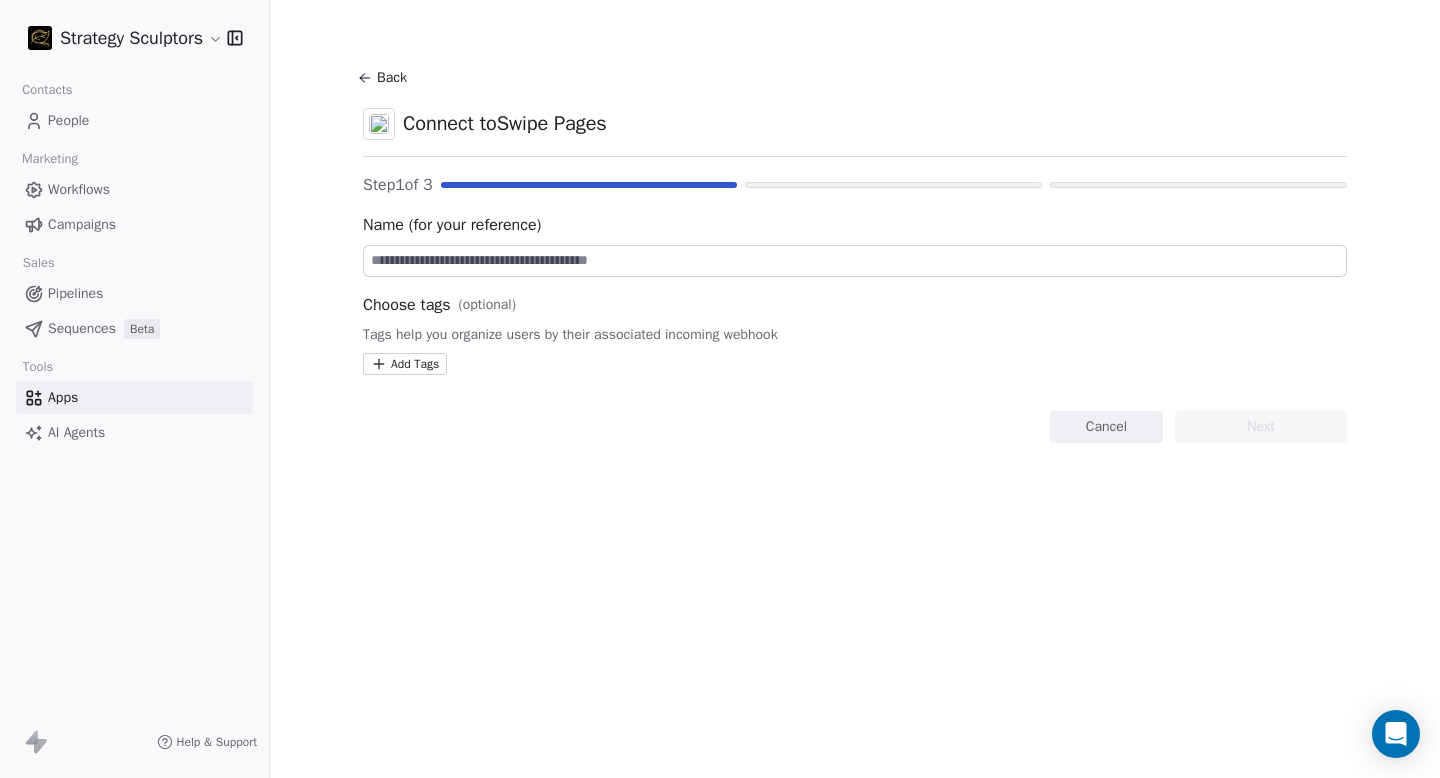 click at bounding box center (855, 261) 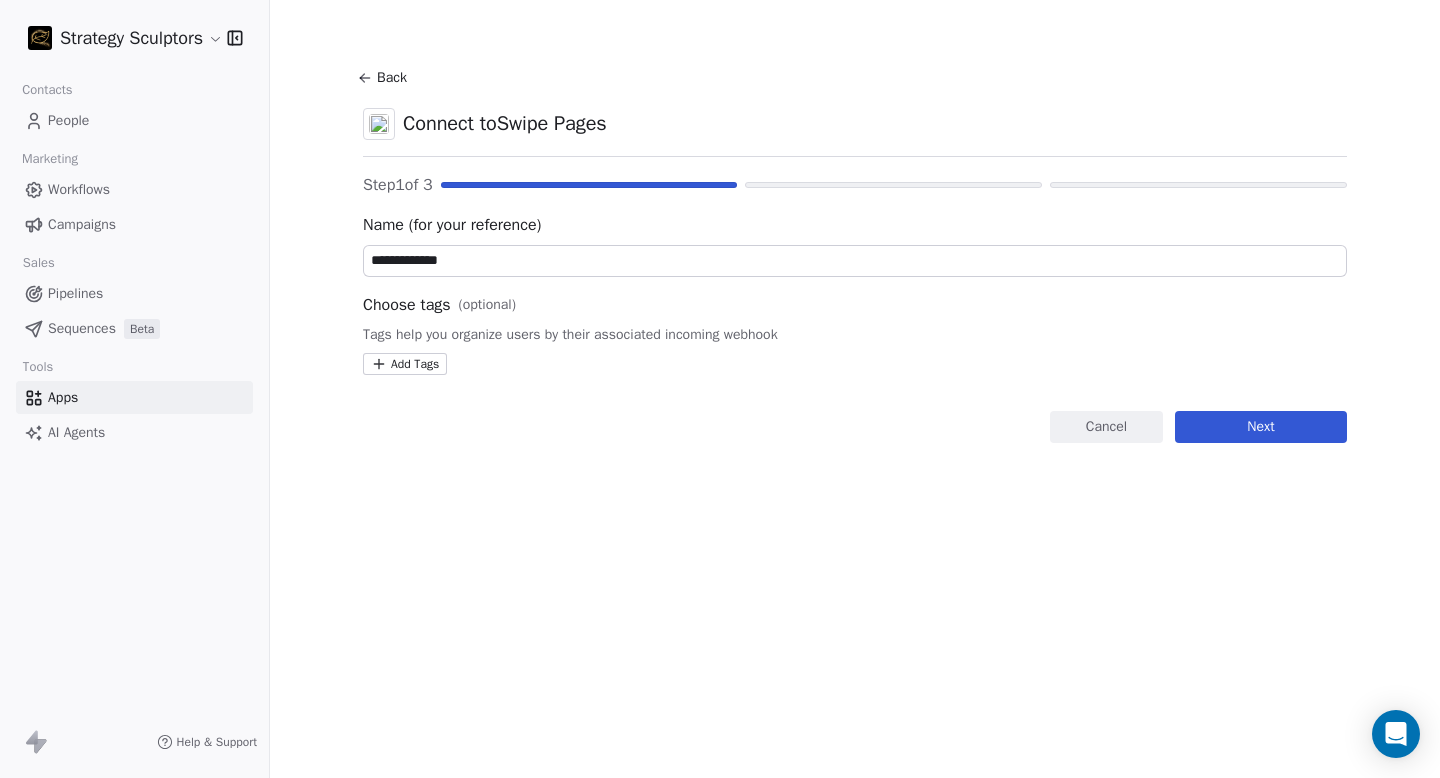 type on "**********" 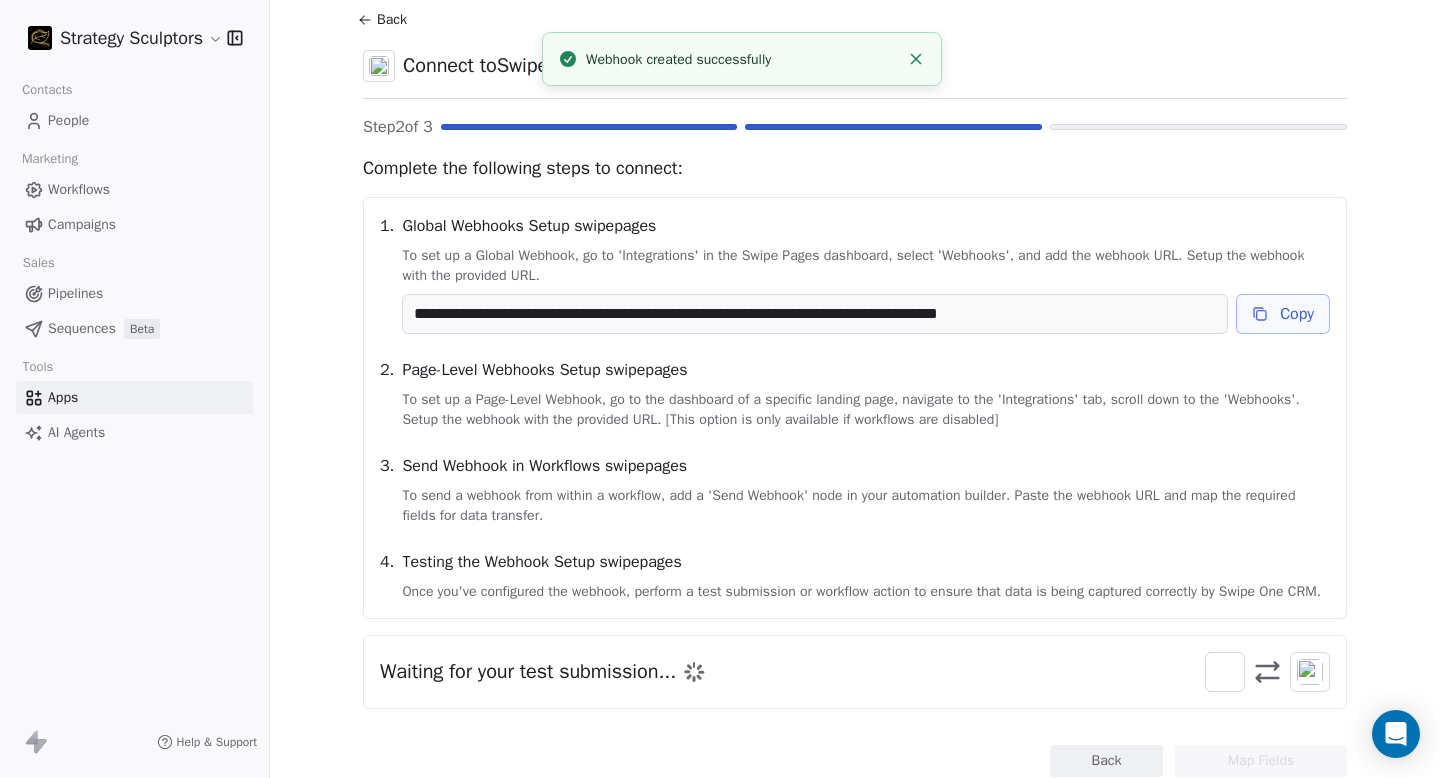 scroll, scrollTop: 62, scrollLeft: 0, axis: vertical 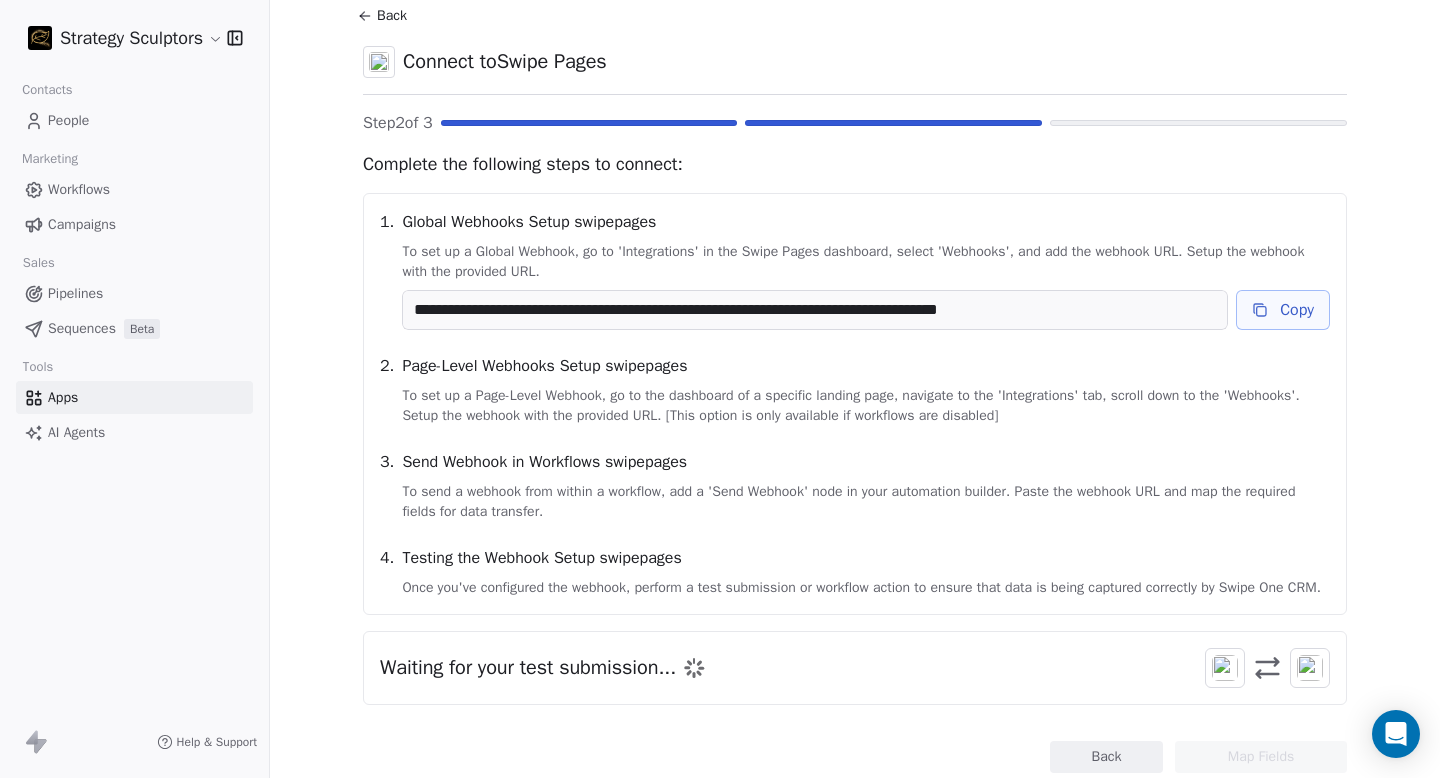 click on "Copy" at bounding box center [1283, 310] 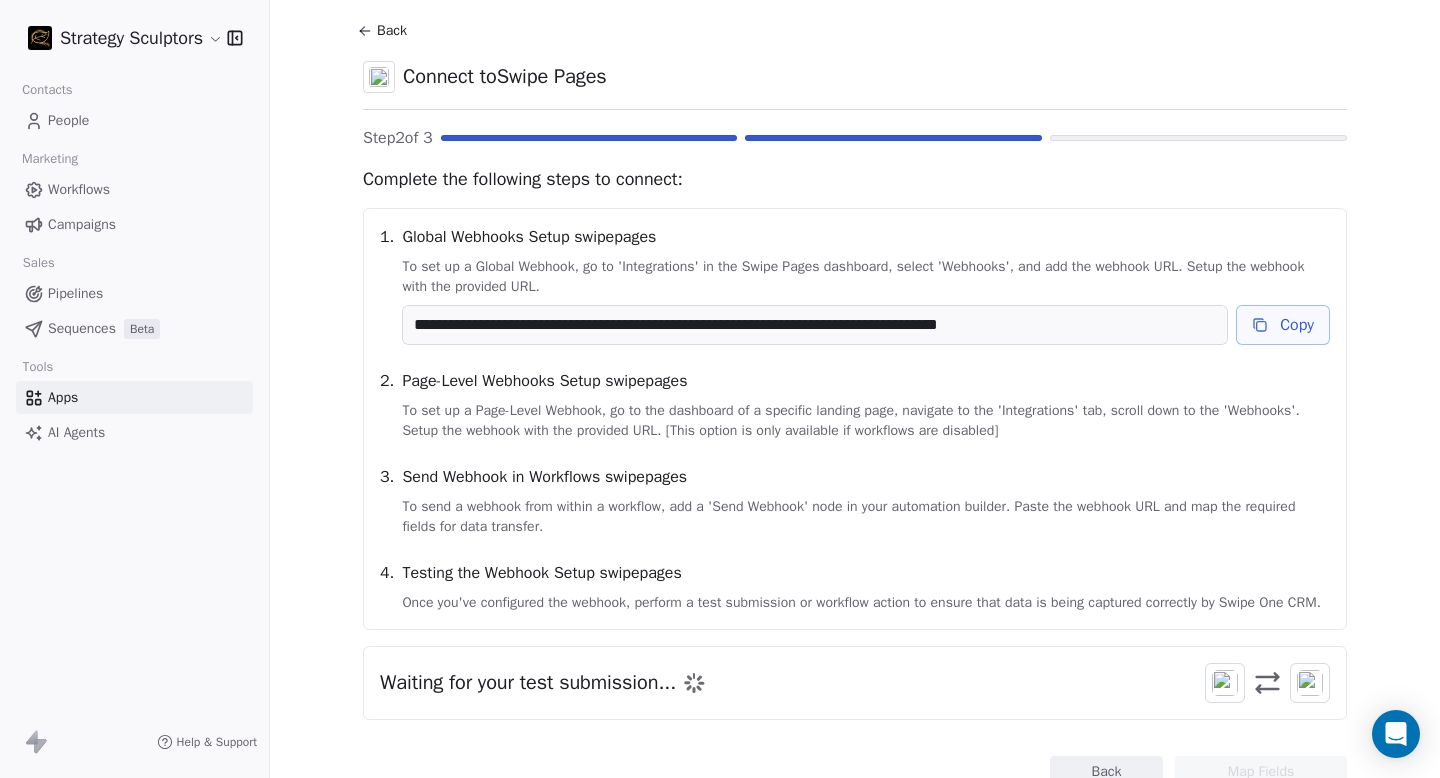 scroll, scrollTop: 0, scrollLeft: 0, axis: both 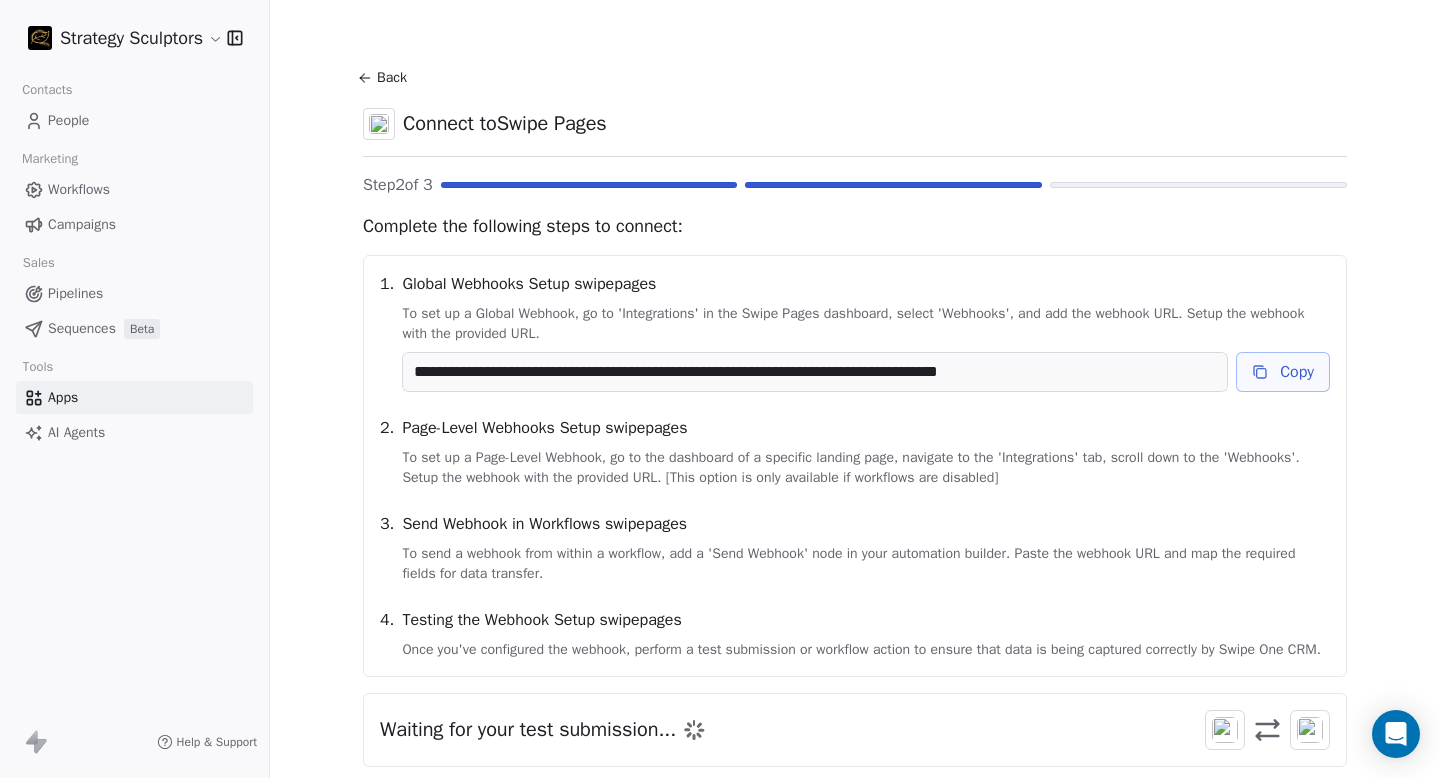 click on "Copy" at bounding box center [1283, 372] 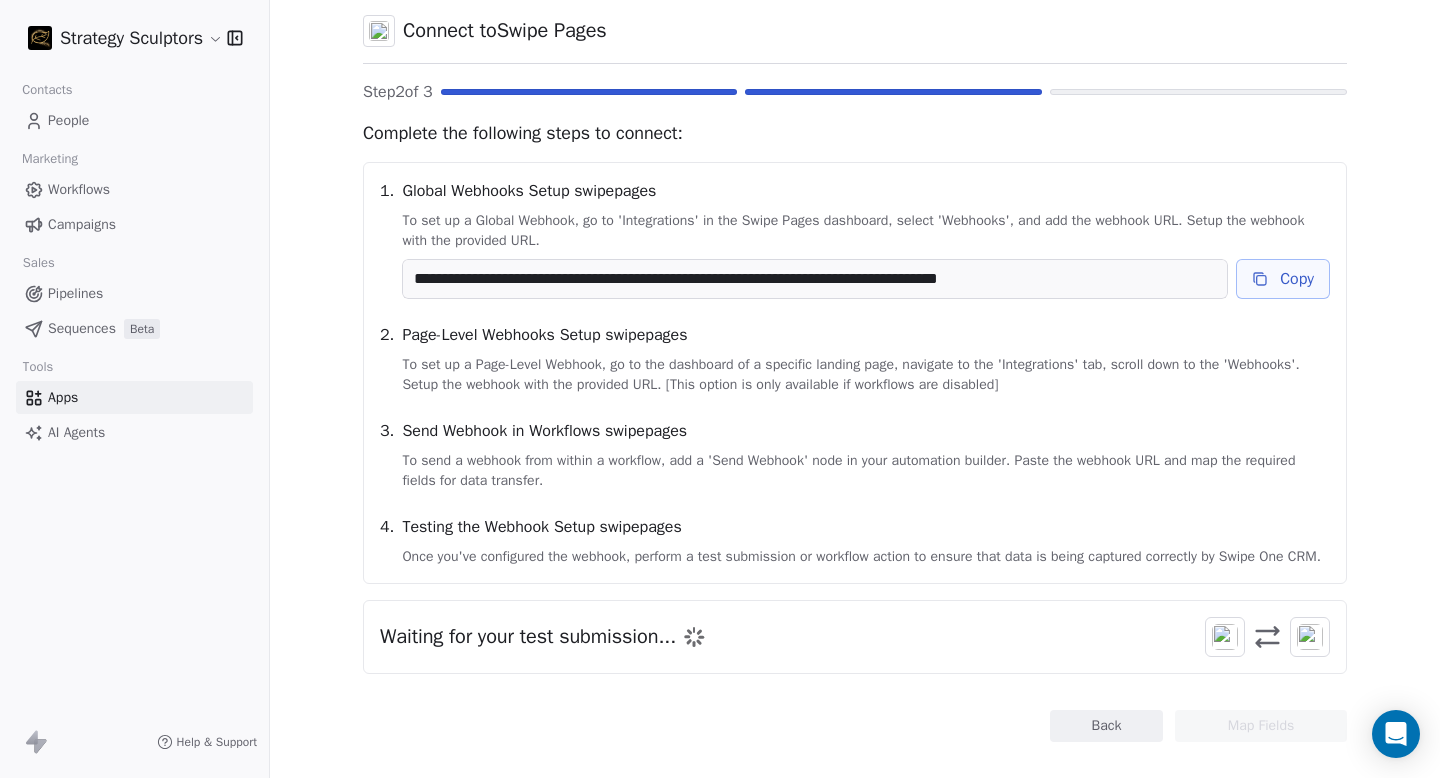 scroll, scrollTop: 141, scrollLeft: 0, axis: vertical 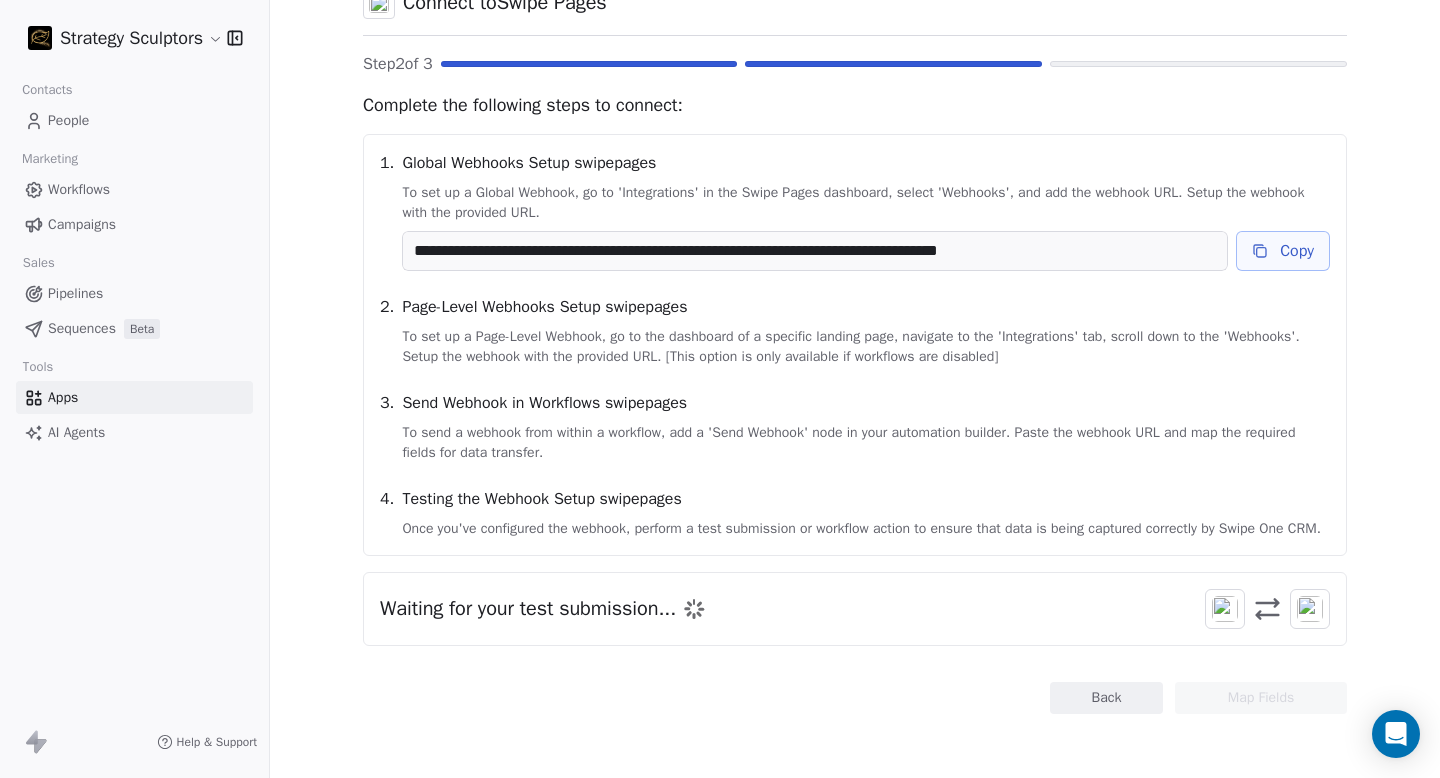click on "Waiting for your test submission..." at bounding box center (855, 609) 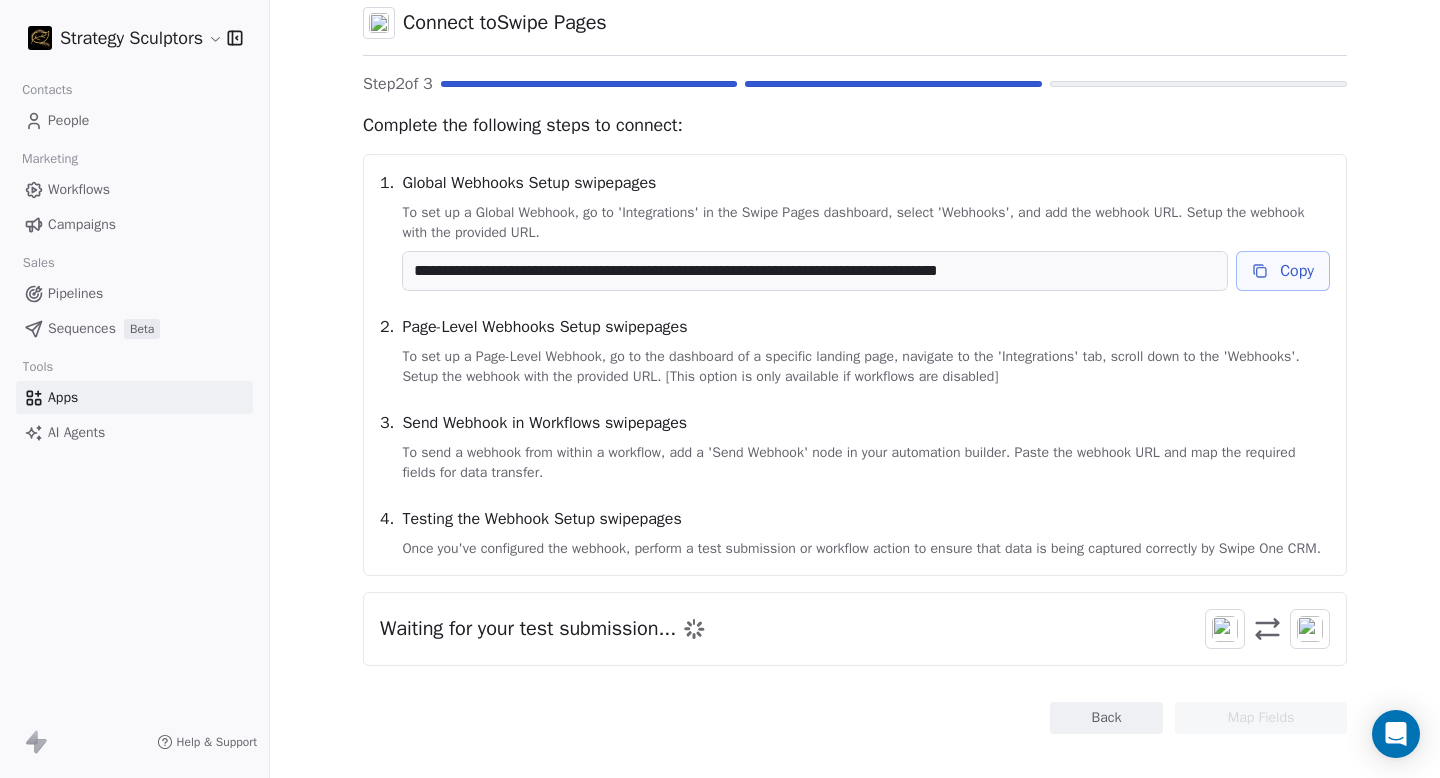 scroll, scrollTop: 134, scrollLeft: 0, axis: vertical 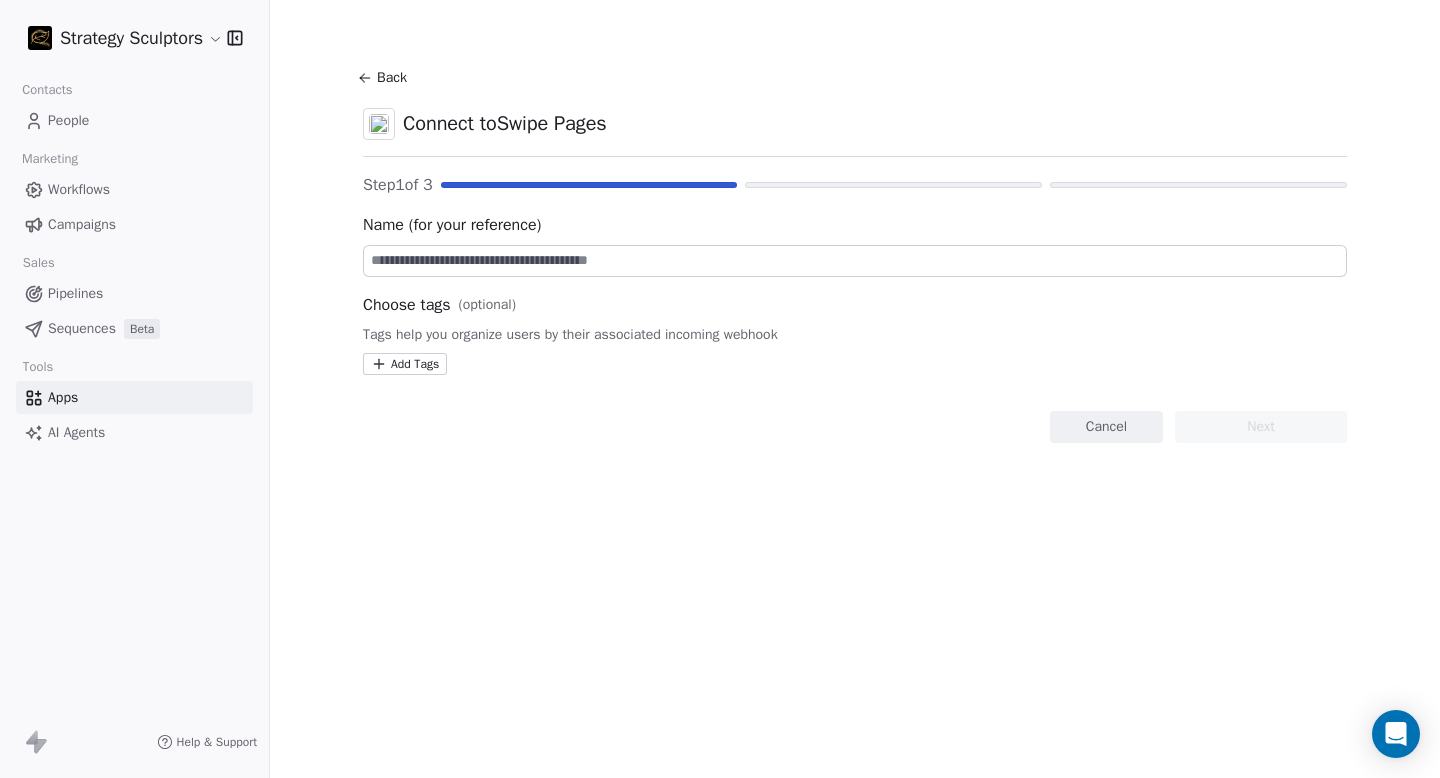 click at bounding box center [855, 261] 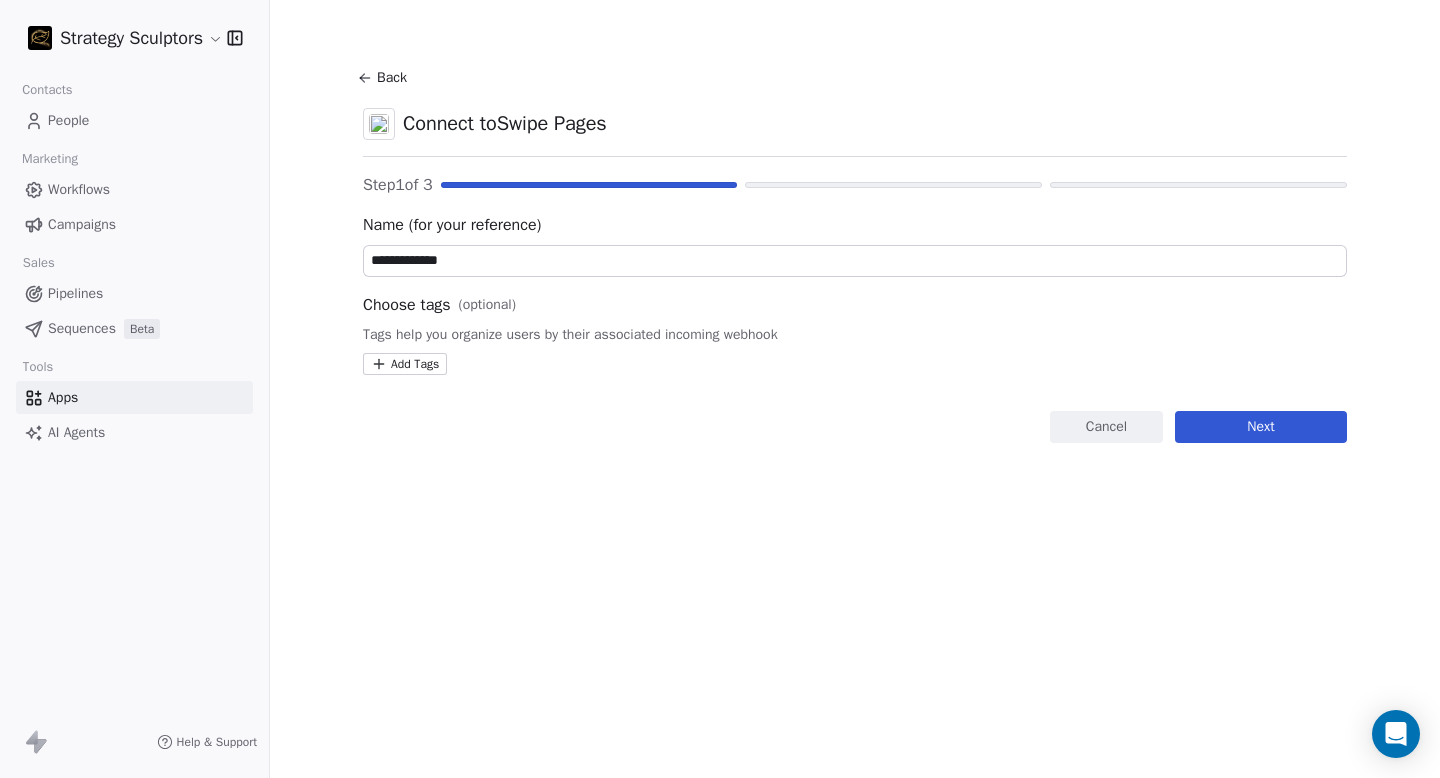 type on "**********" 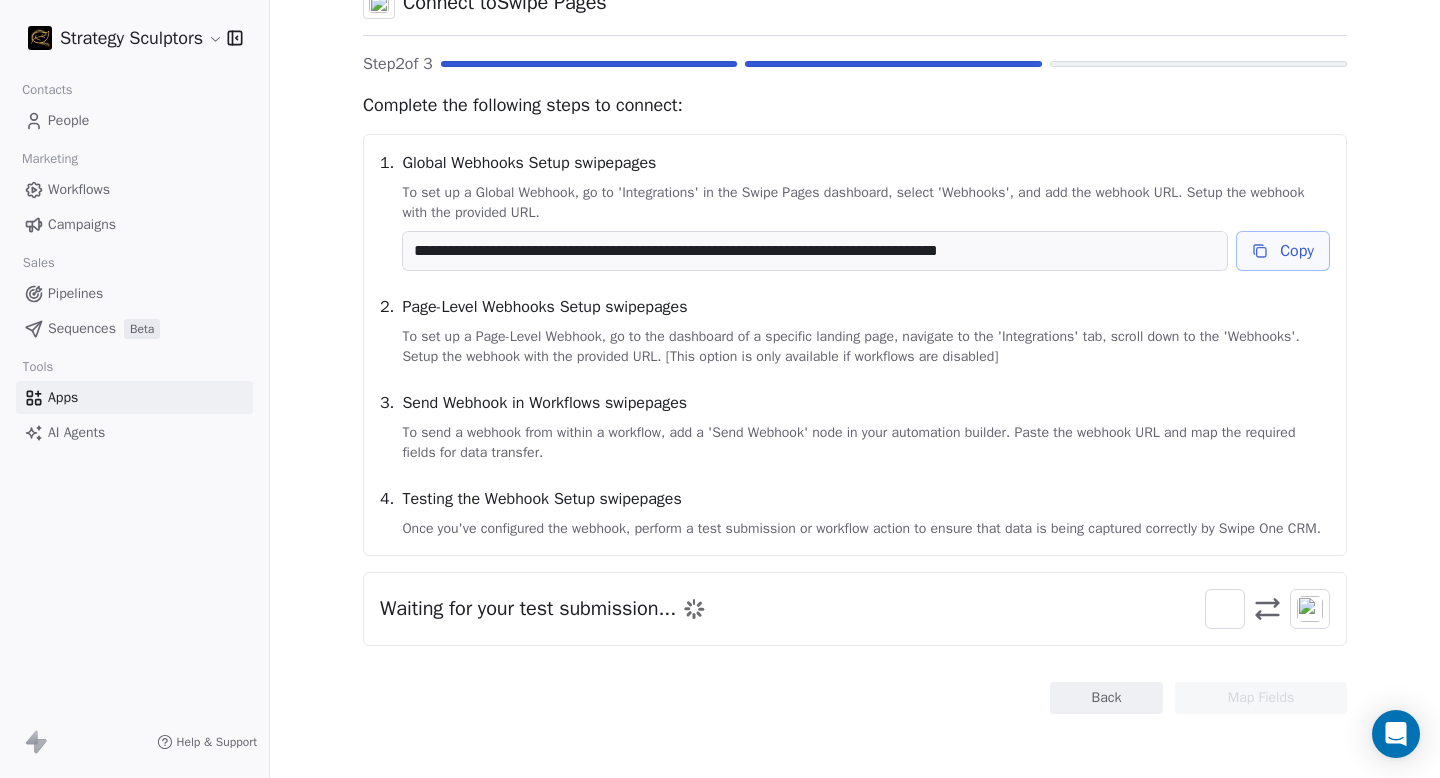 scroll, scrollTop: 141, scrollLeft: 0, axis: vertical 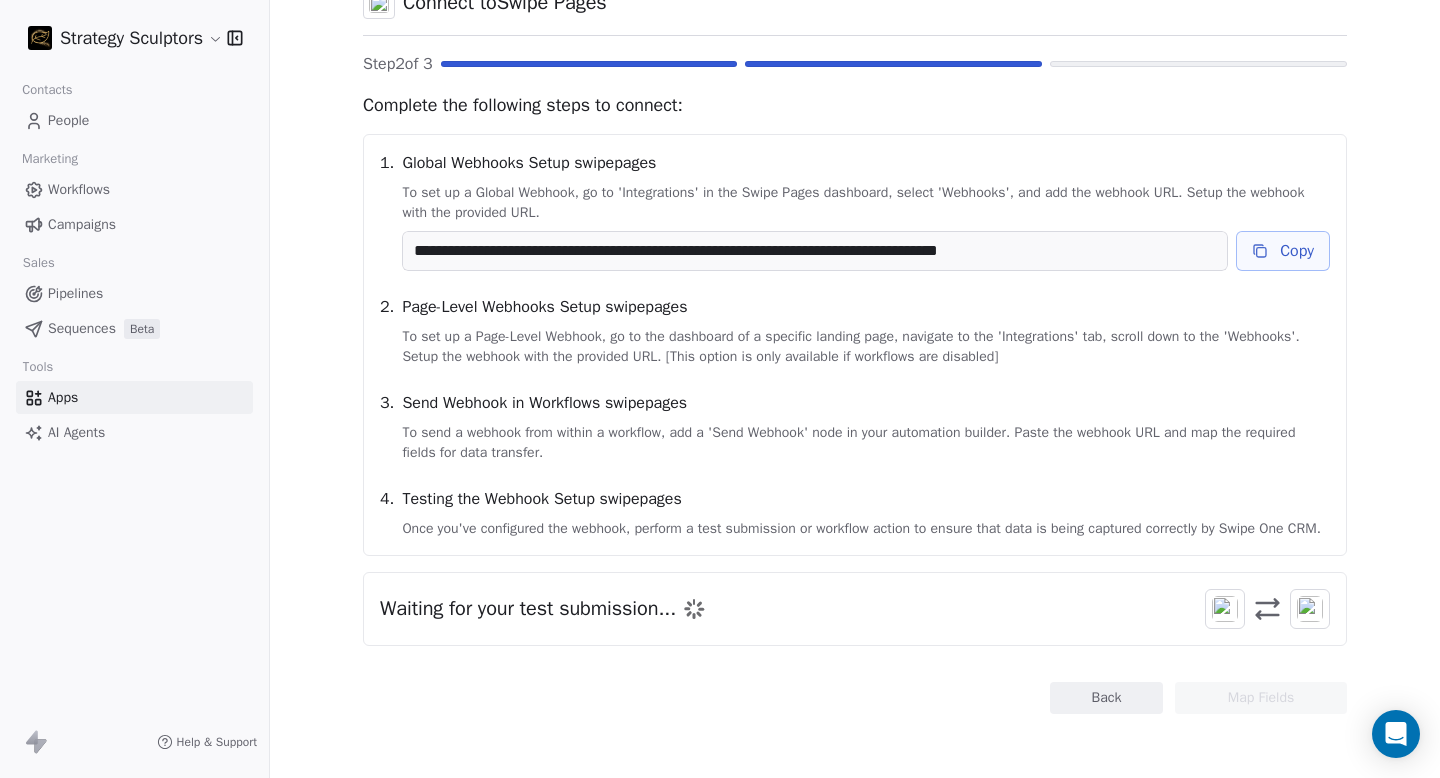 click on "Copy" at bounding box center [1283, 251] 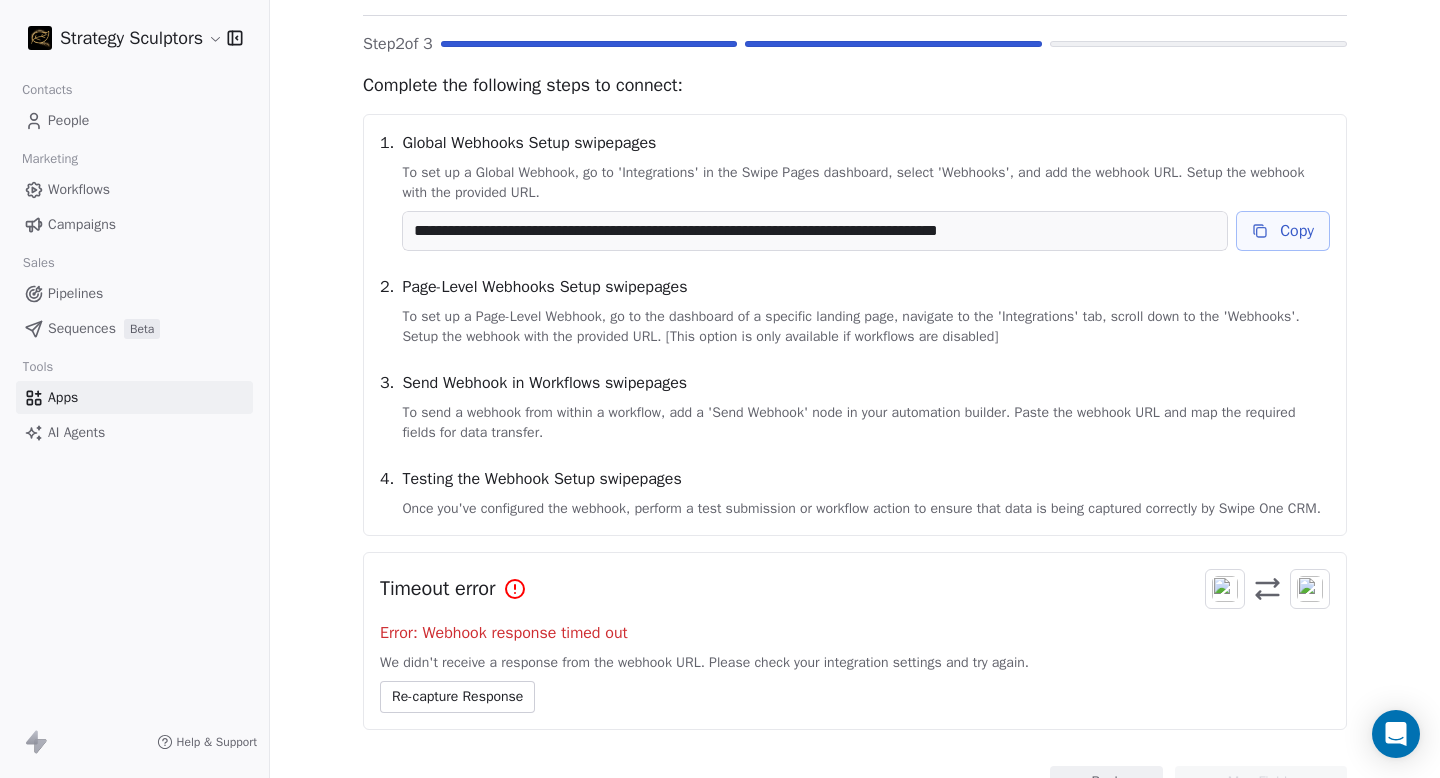 click on "Re-capture Response" at bounding box center (457, 697) 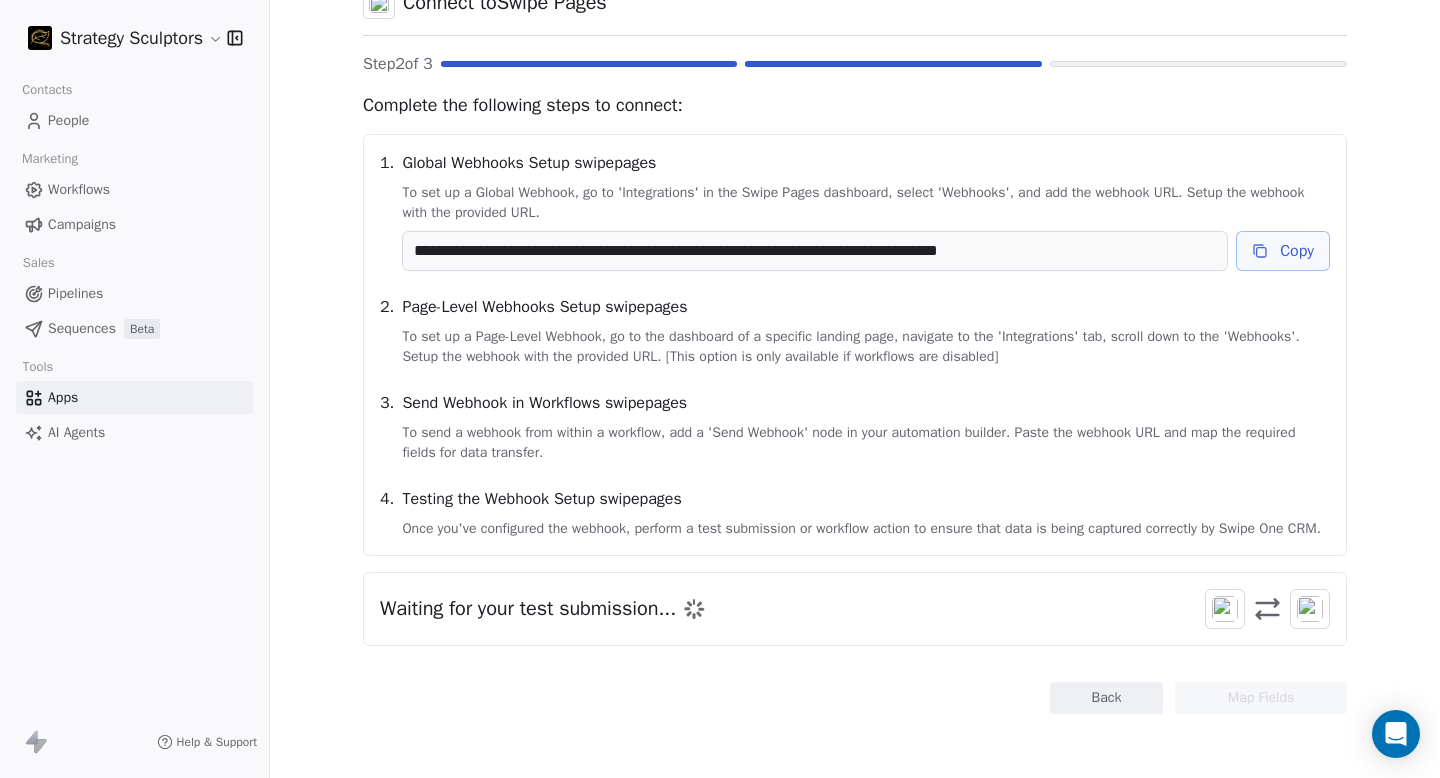 click 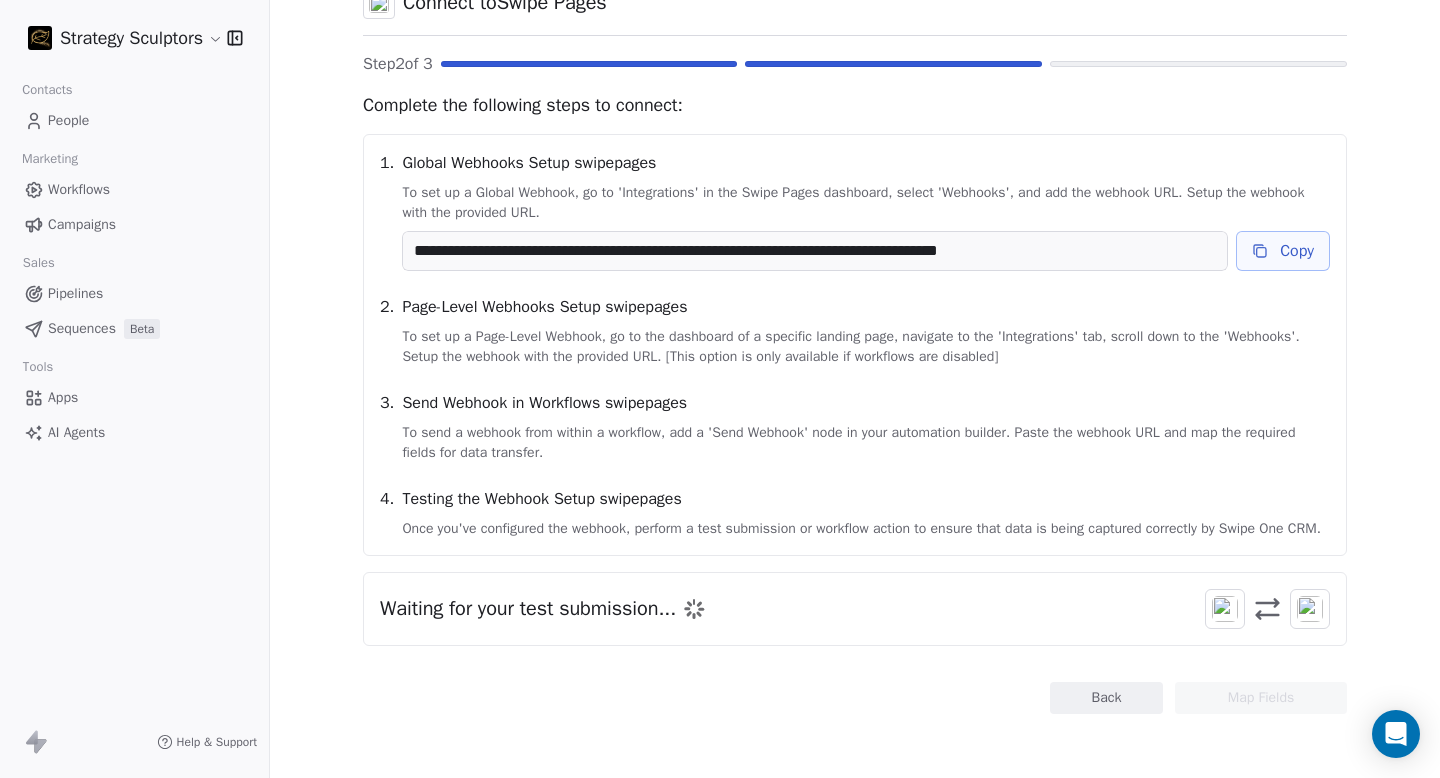 click 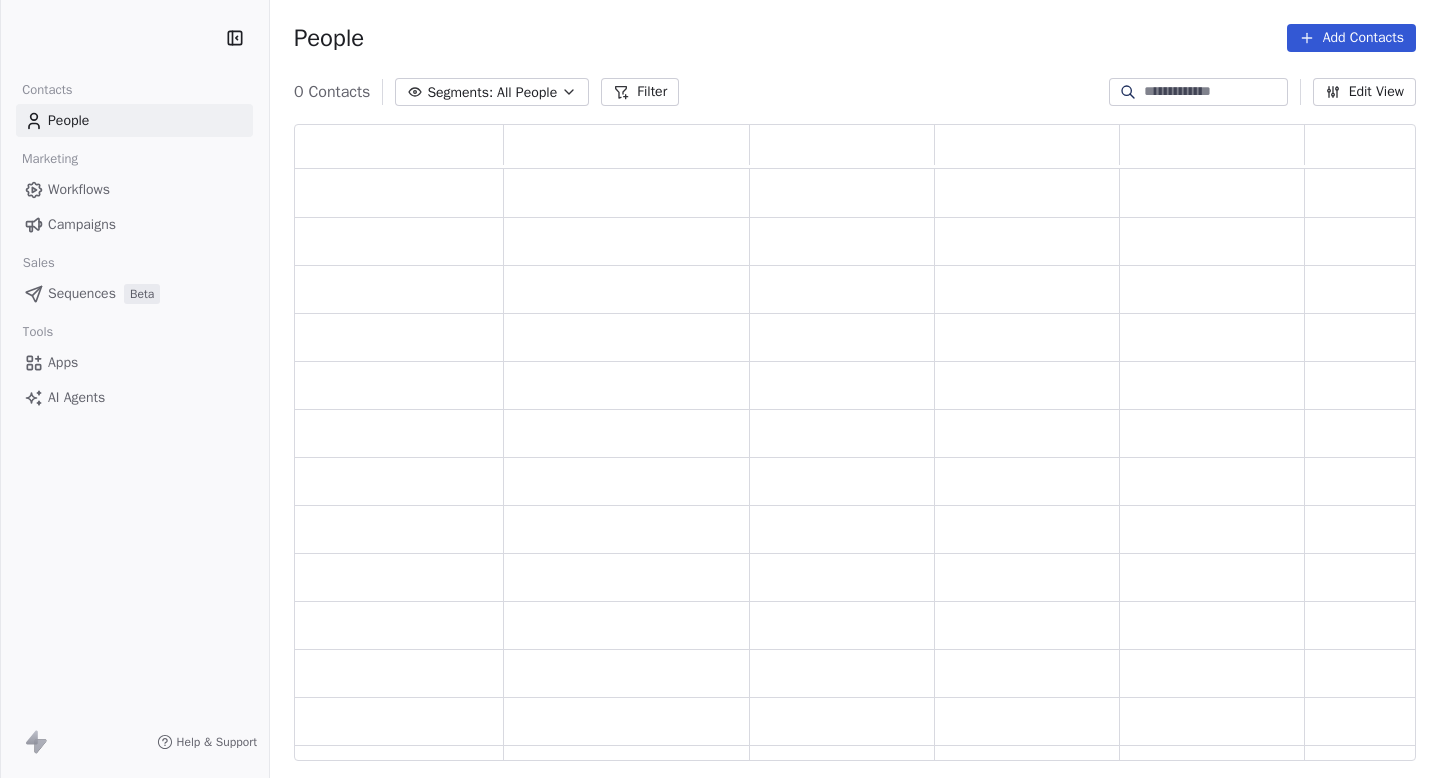 scroll, scrollTop: 0, scrollLeft: 0, axis: both 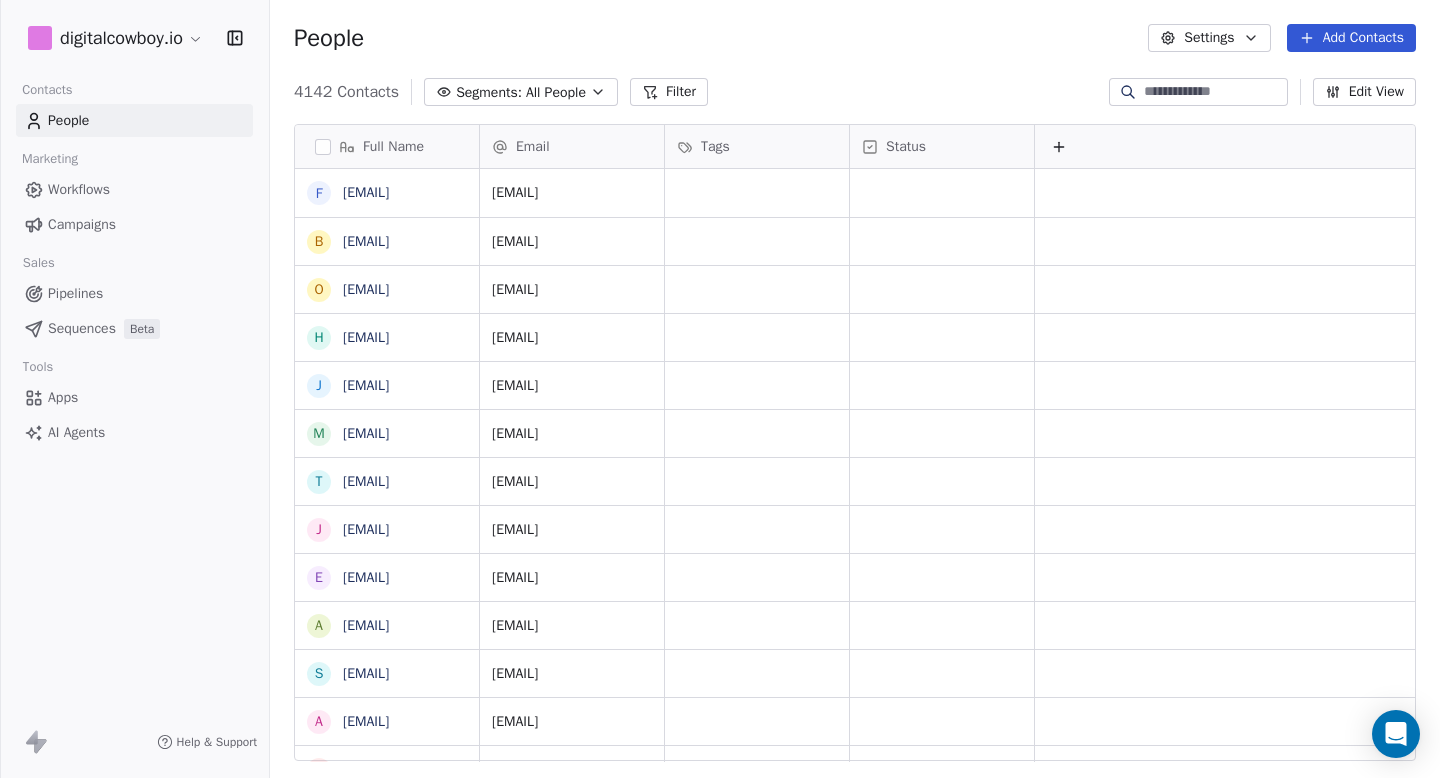 click on "Apps" at bounding box center (134, 397) 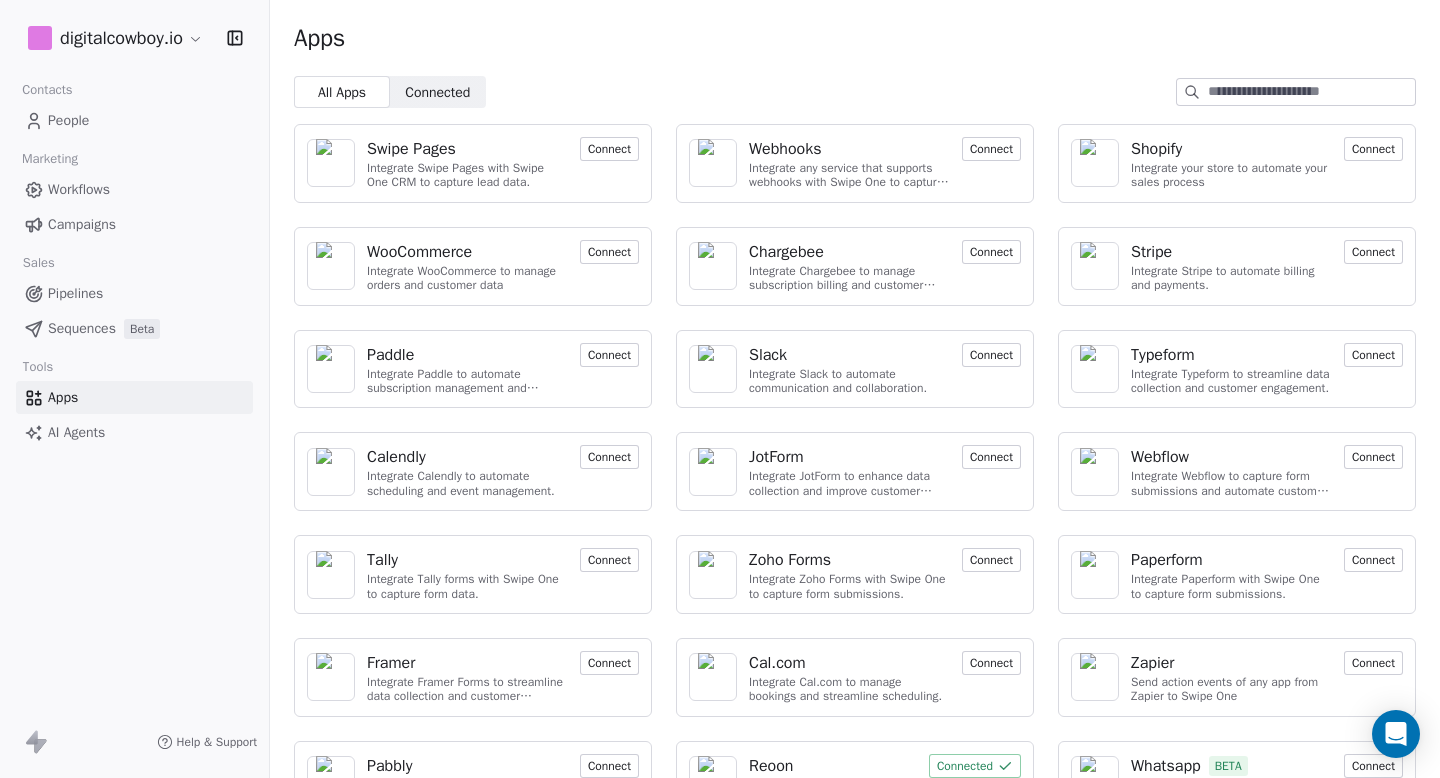 click on "Connect" at bounding box center (609, 149) 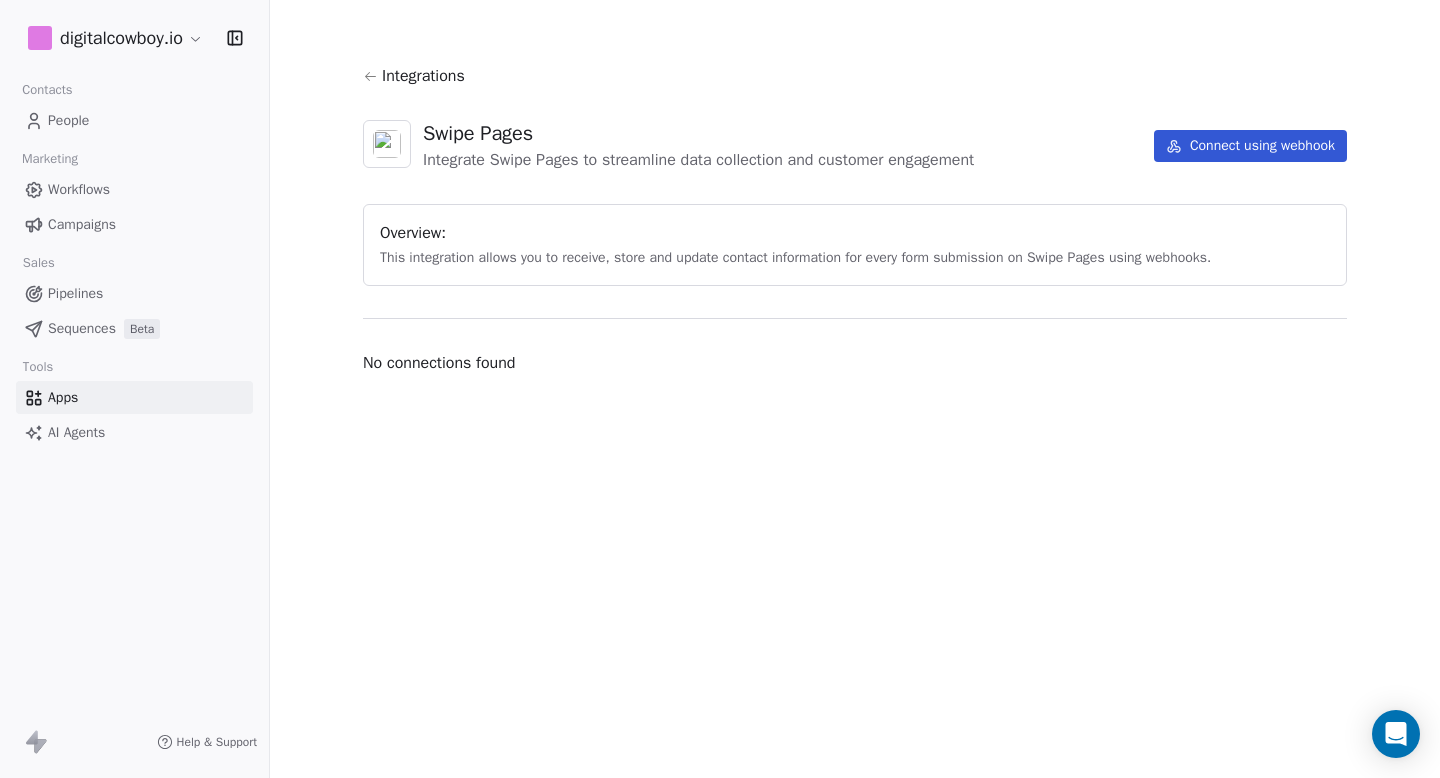 click on "Connect using webhook" at bounding box center (1250, 146) 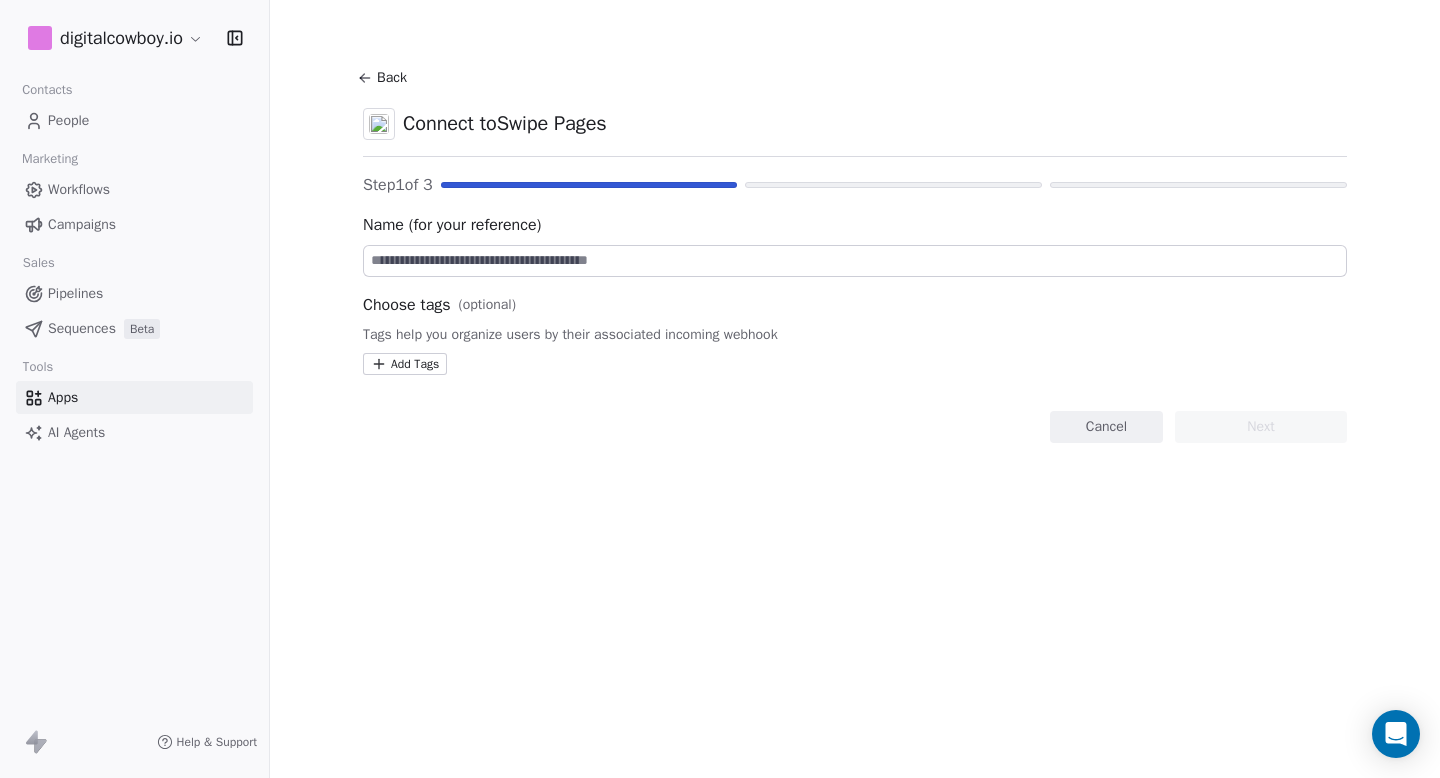 click on "digitalcowboy.io Contacts People Marketing Workflows Campaigns Sales Pipelines Sequences Beta Tools Apps AI Agents Help & Support Back Connect to Swipe Pages Step 1 of 3 Name (for your reference) Choose tags (optional) Tags help you organize users by their associated incoming webhook Add Tags Cancel Next" at bounding box center (720, 389) 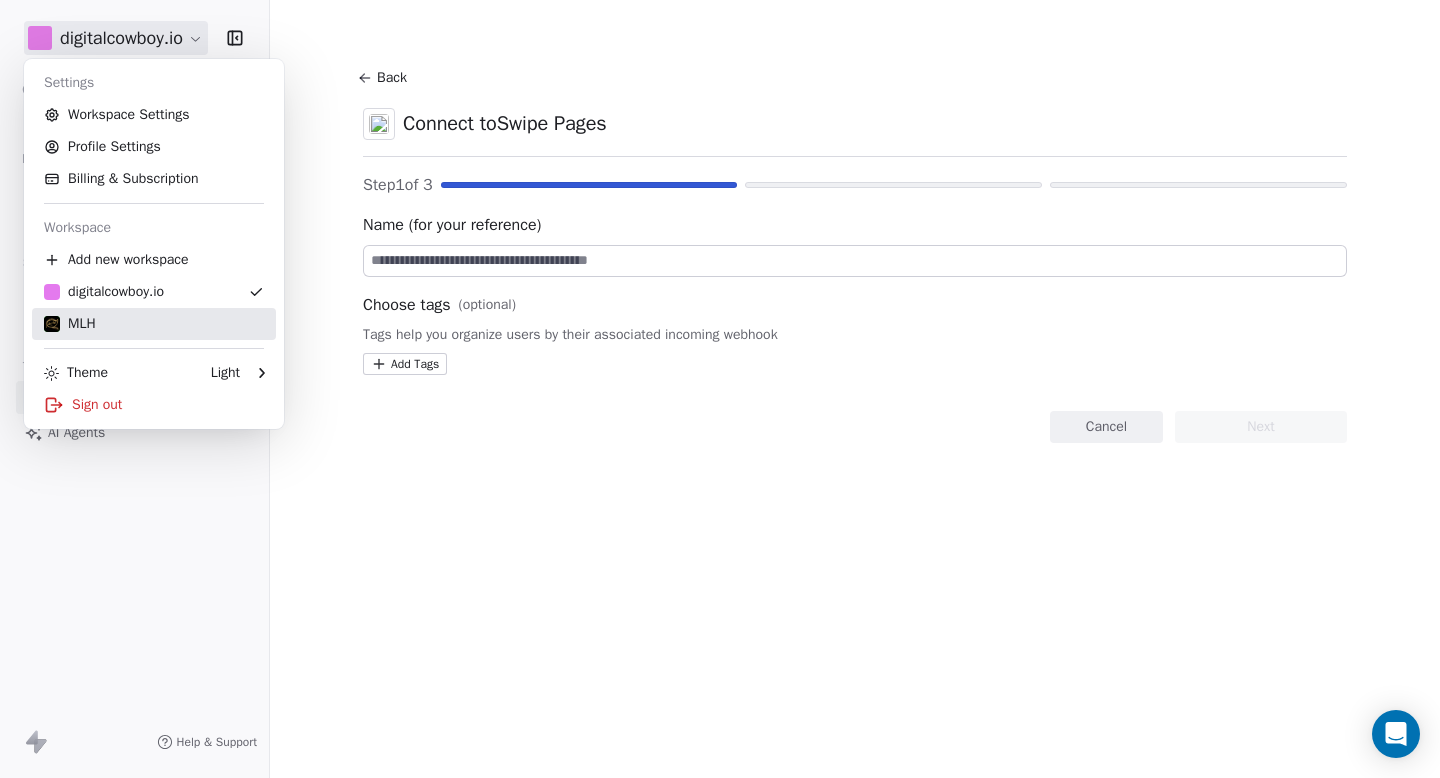 click on "MLH" at bounding box center [154, 324] 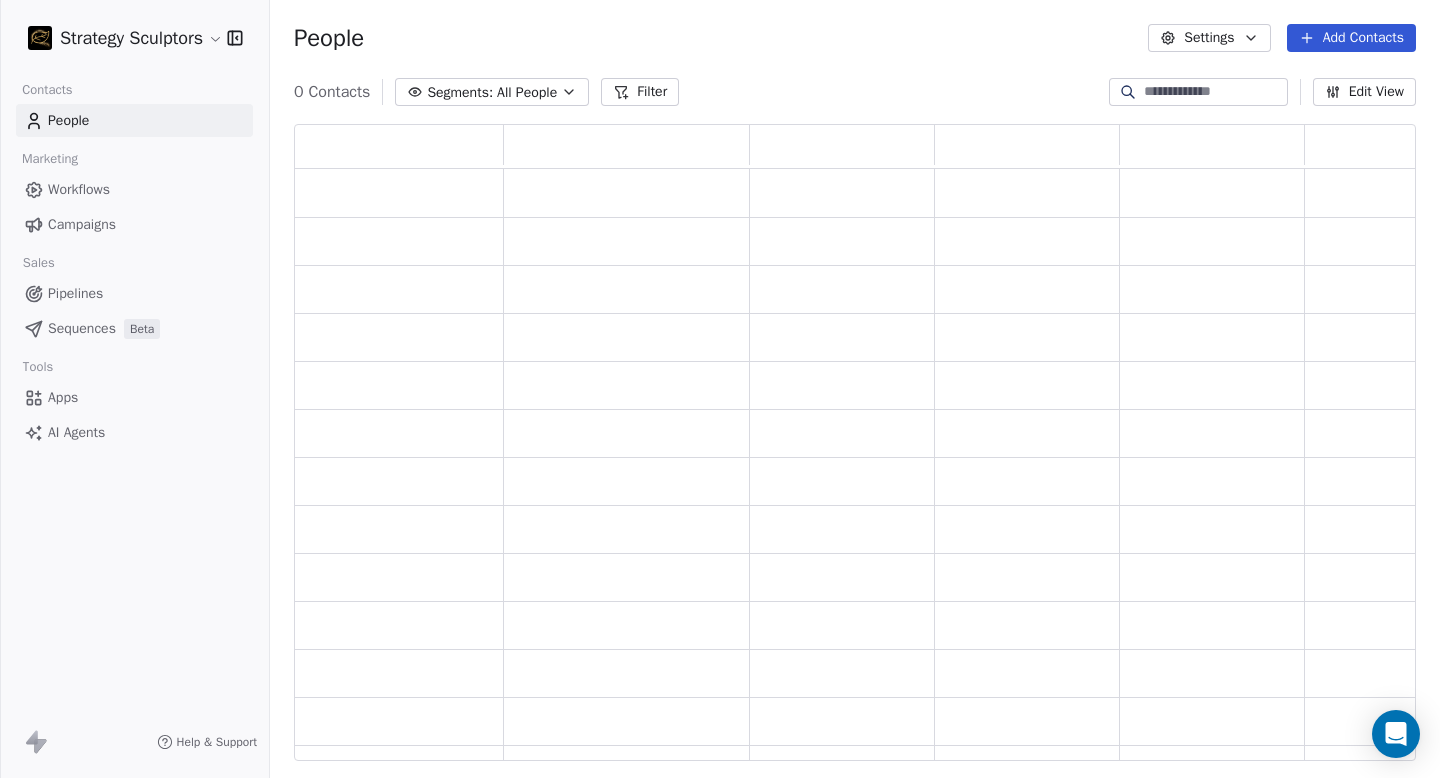 scroll, scrollTop: 1, scrollLeft: 1, axis: both 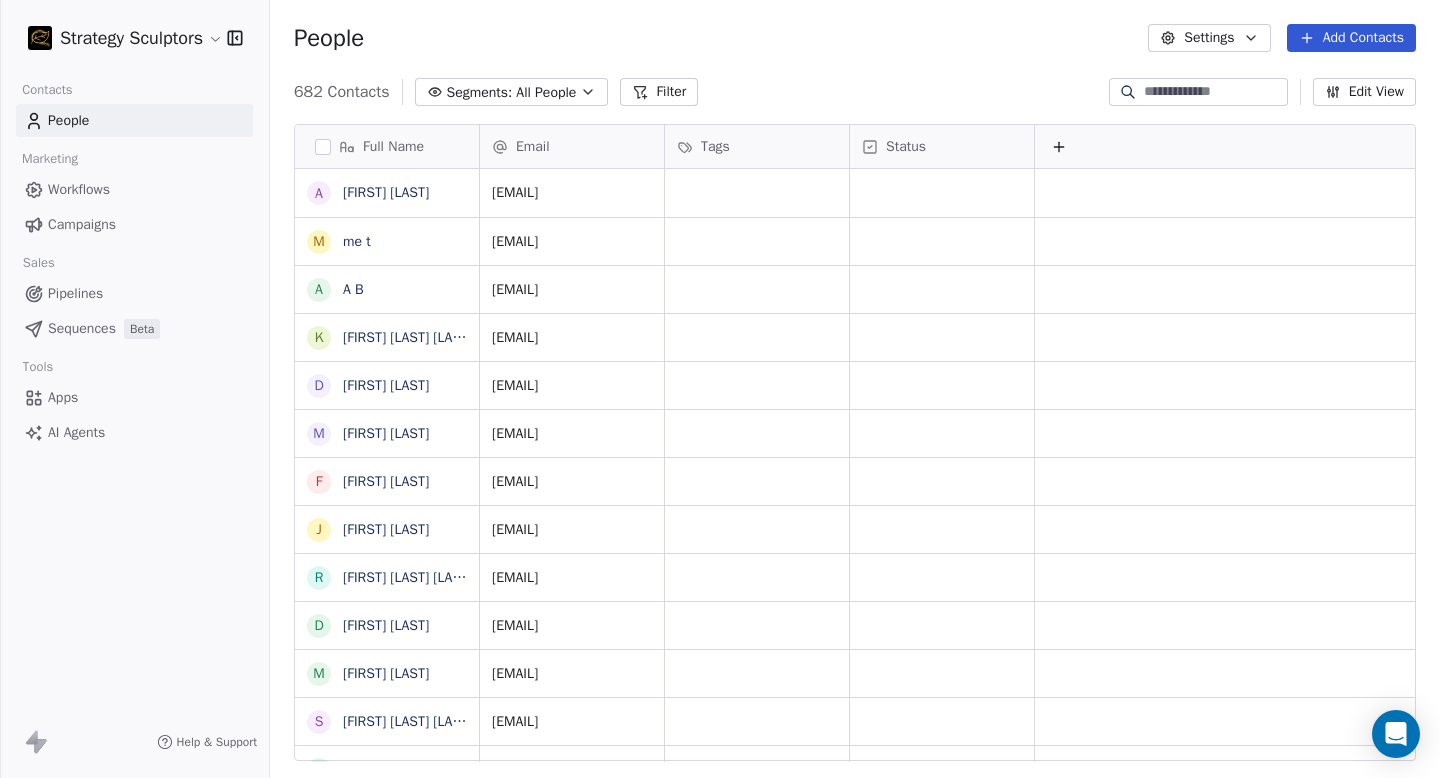 click on "Apps" at bounding box center [134, 397] 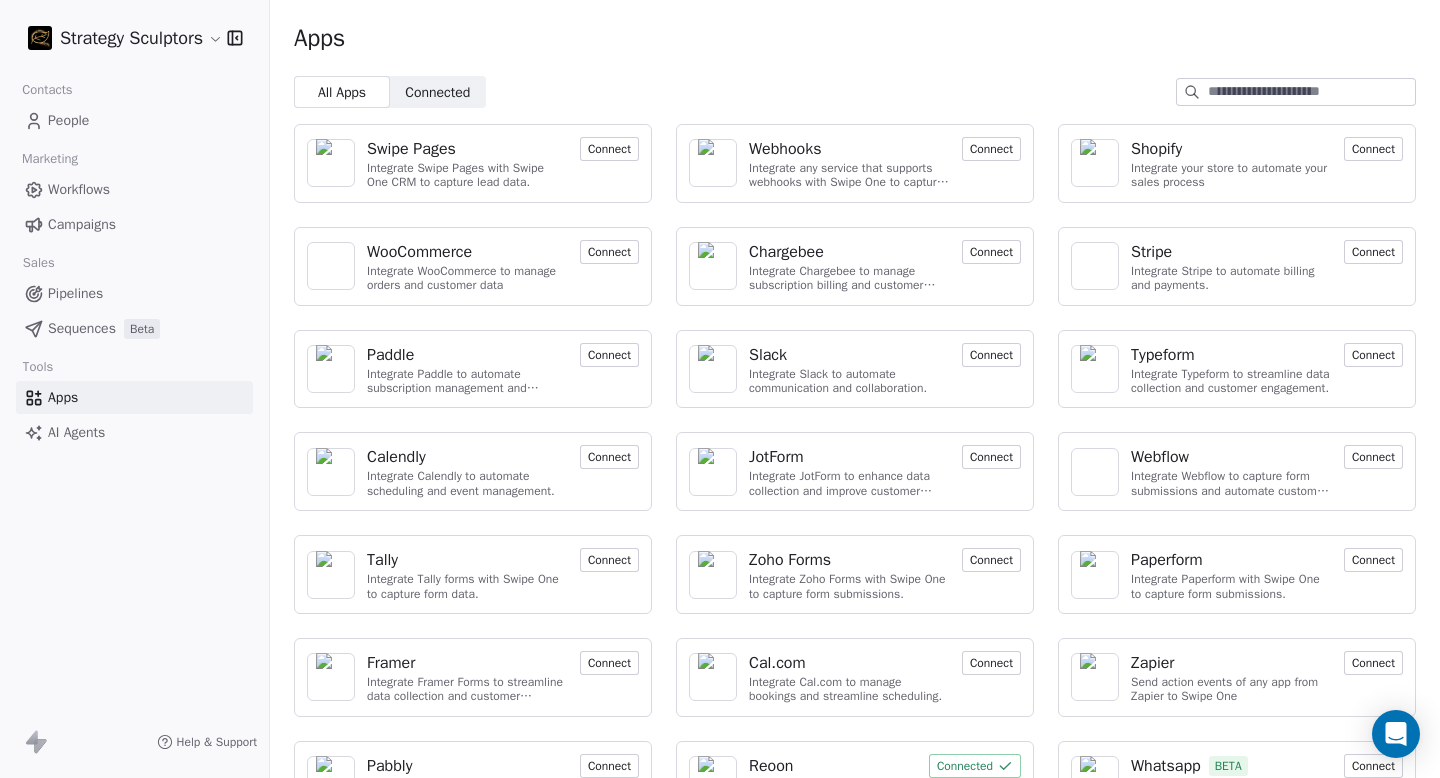 click on "Connect" at bounding box center [609, 149] 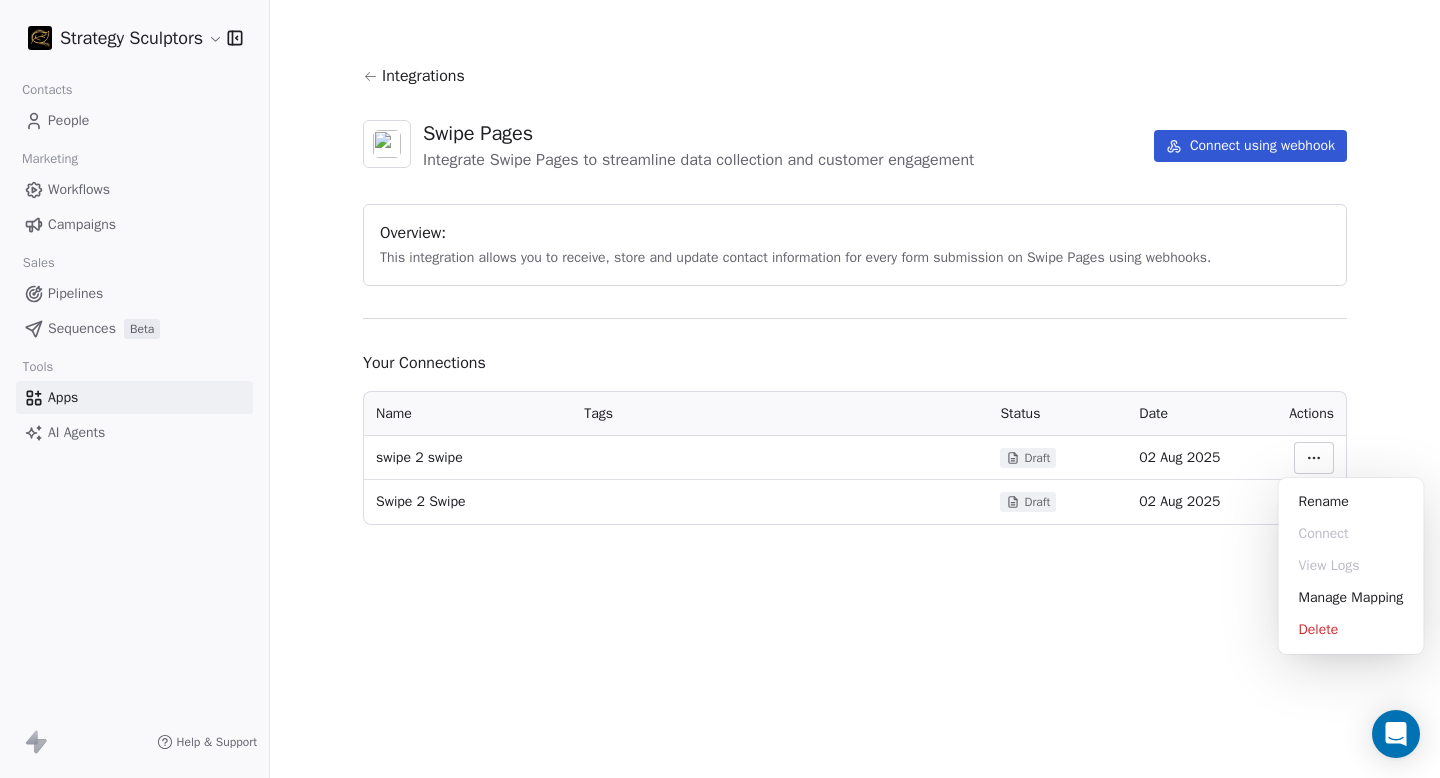 click on "Strategy Sculptors Contacts People Marketing Workflows Campaigns Sales Pipelines Sequences Beta Tools Apps AI Agents Help & Support Integrations Swipe Pages Integrate Swipe Pages to streamline data collection and customer engagement Connect using webhook Overview: This integration allows you to receive, store and update contact information for every form submission on Swipe Pages using webhooks. Your Connections Name Tags Status Date Actions swipe 2 swipe Draft 02 Aug 2025 Swipe 2 Swipe Draft 02 Aug 2025 Rename Connect View Logs Manage Mapping Delete" at bounding box center (720, 389) 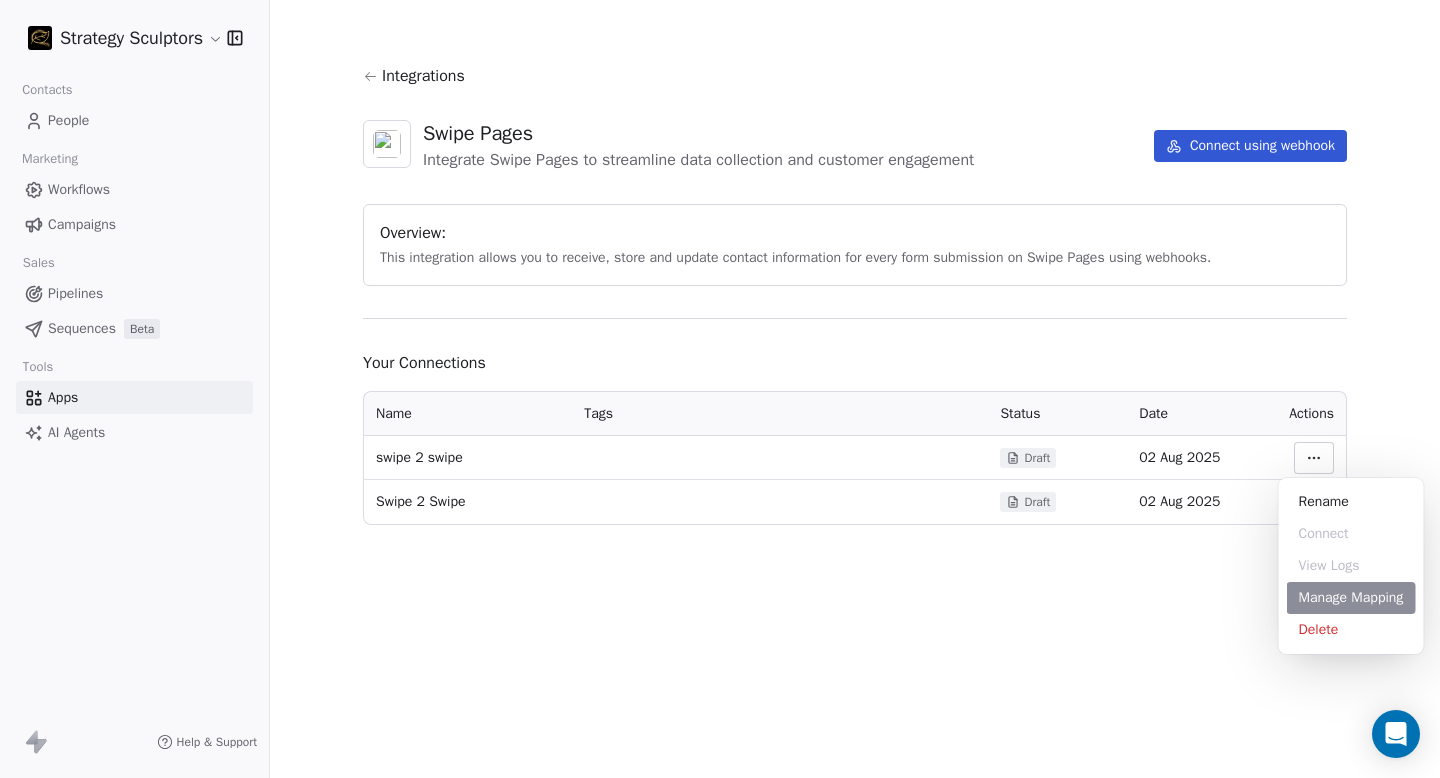 click on "Manage Mapping" at bounding box center (1351, 598) 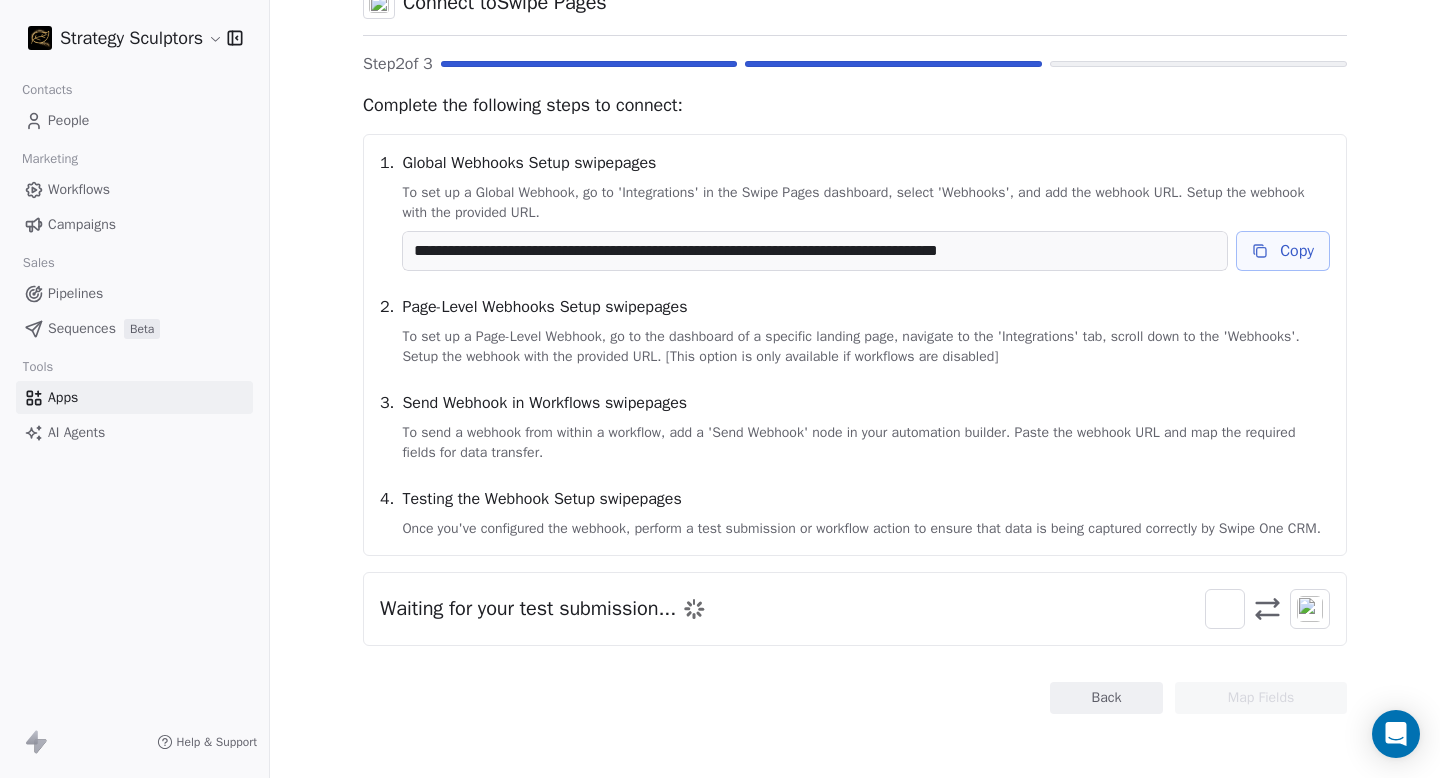scroll, scrollTop: 123, scrollLeft: 0, axis: vertical 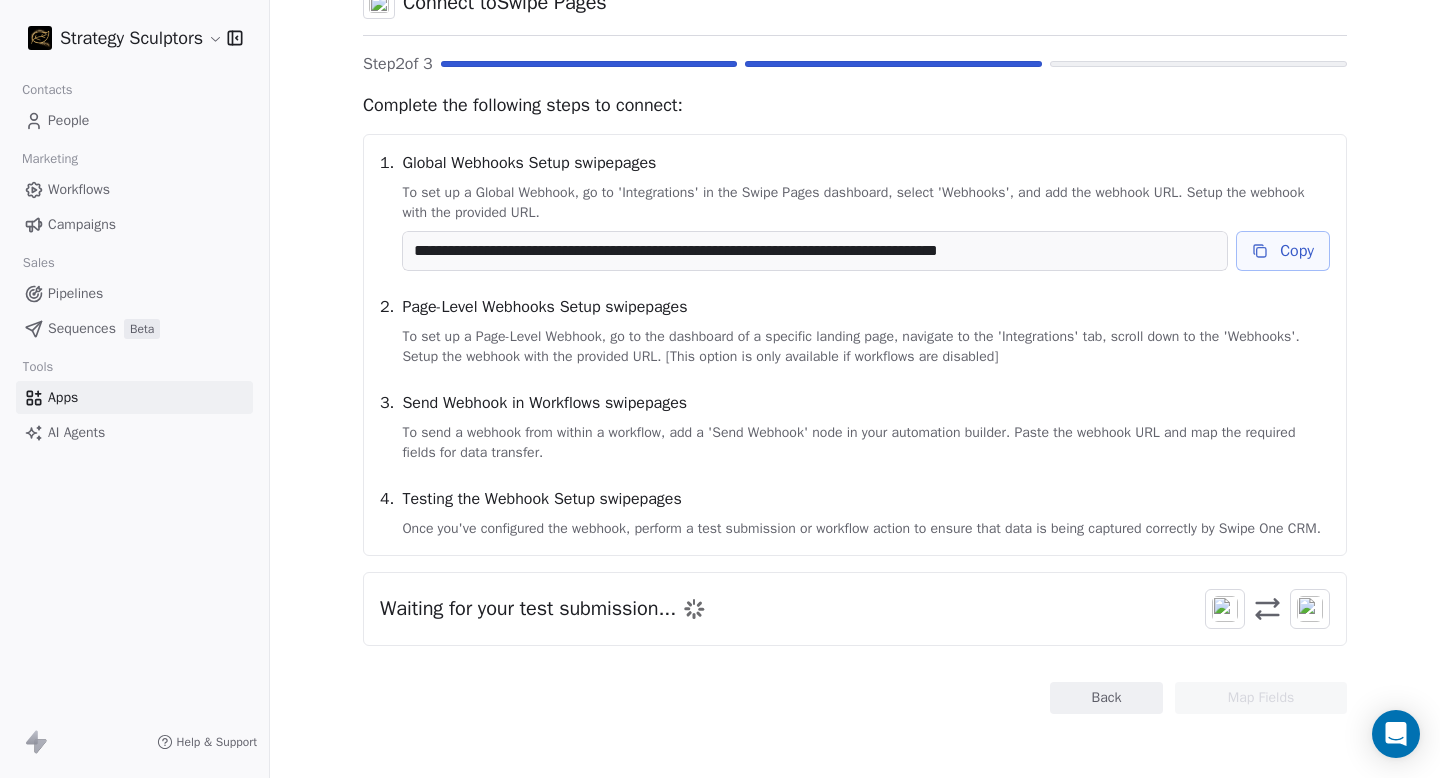 click on "Copy" at bounding box center (1283, 251) 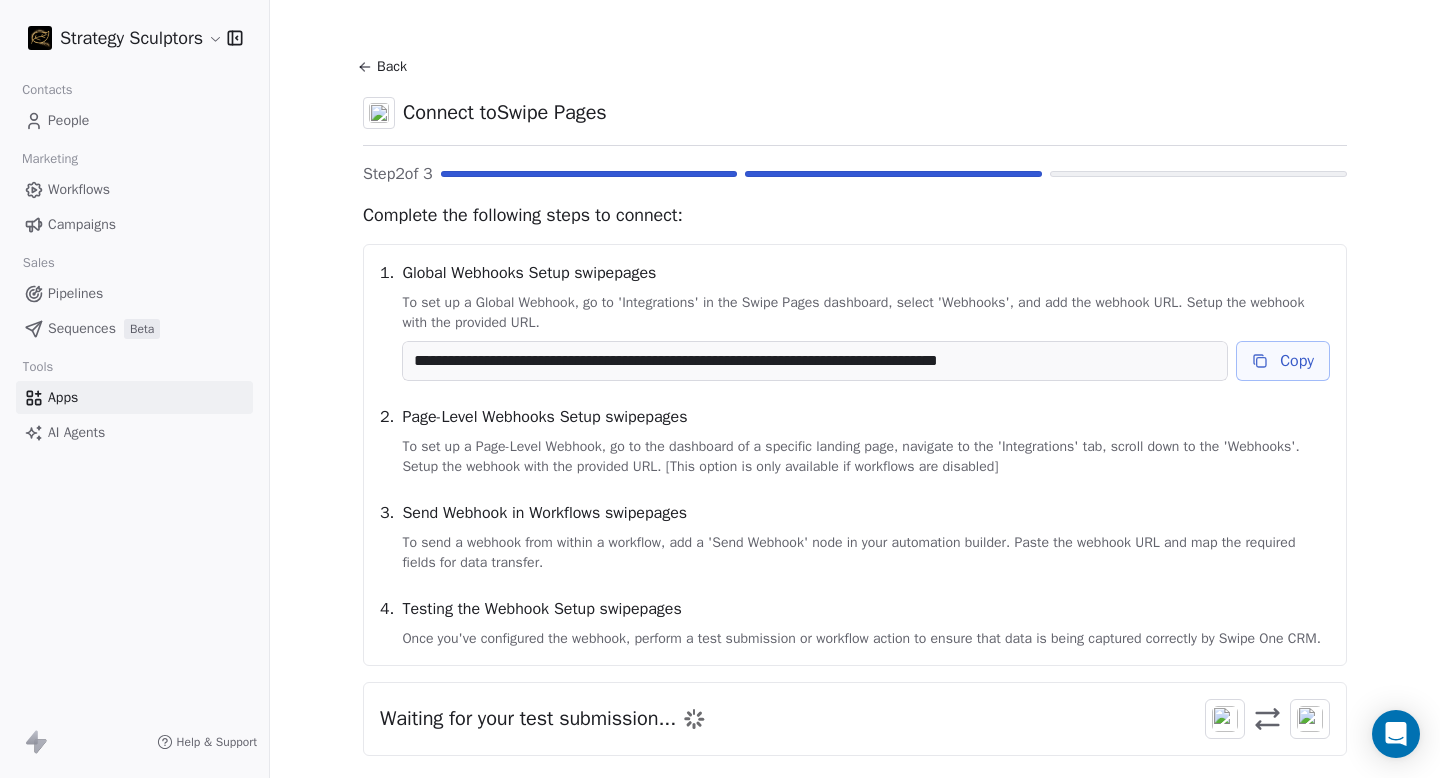 scroll, scrollTop: 9, scrollLeft: 0, axis: vertical 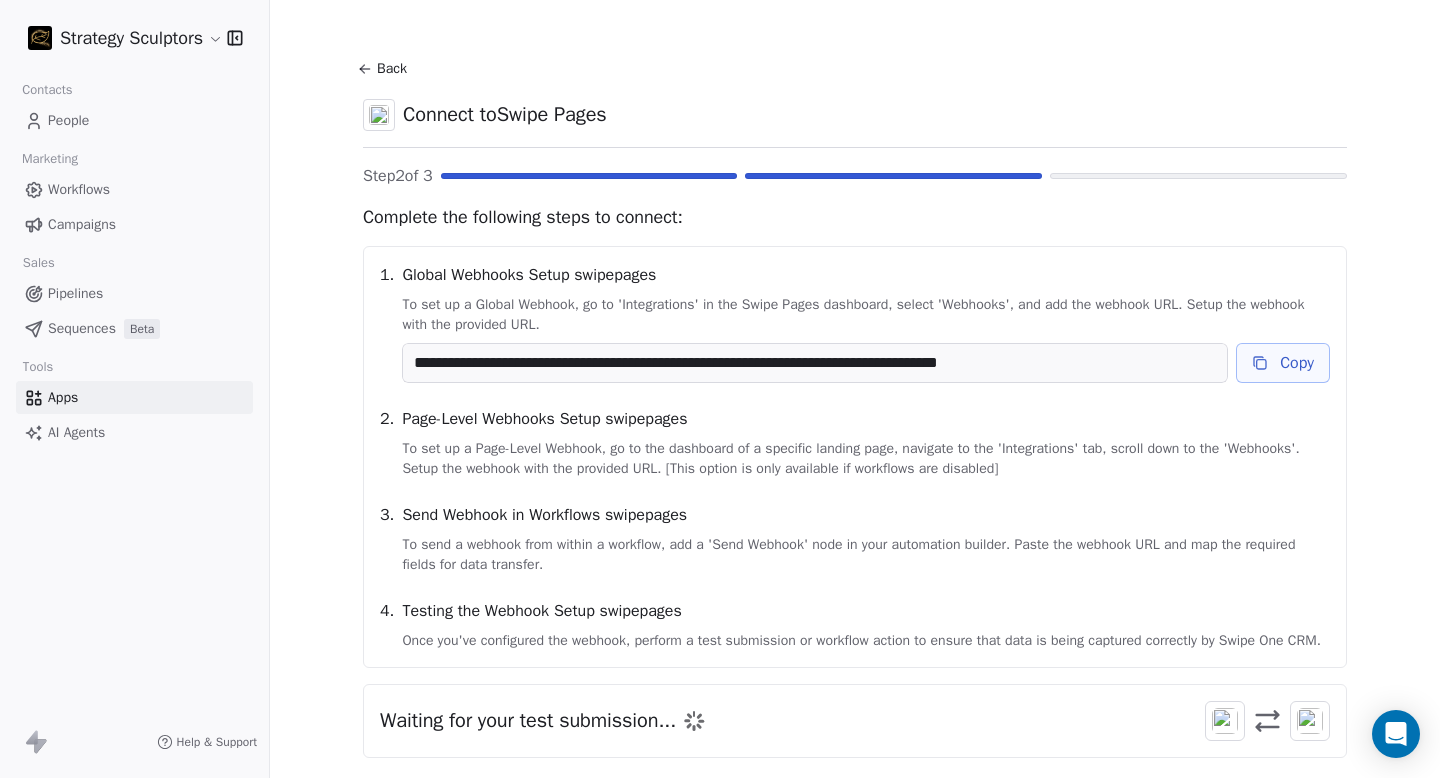 click on "Copy" at bounding box center (1283, 363) 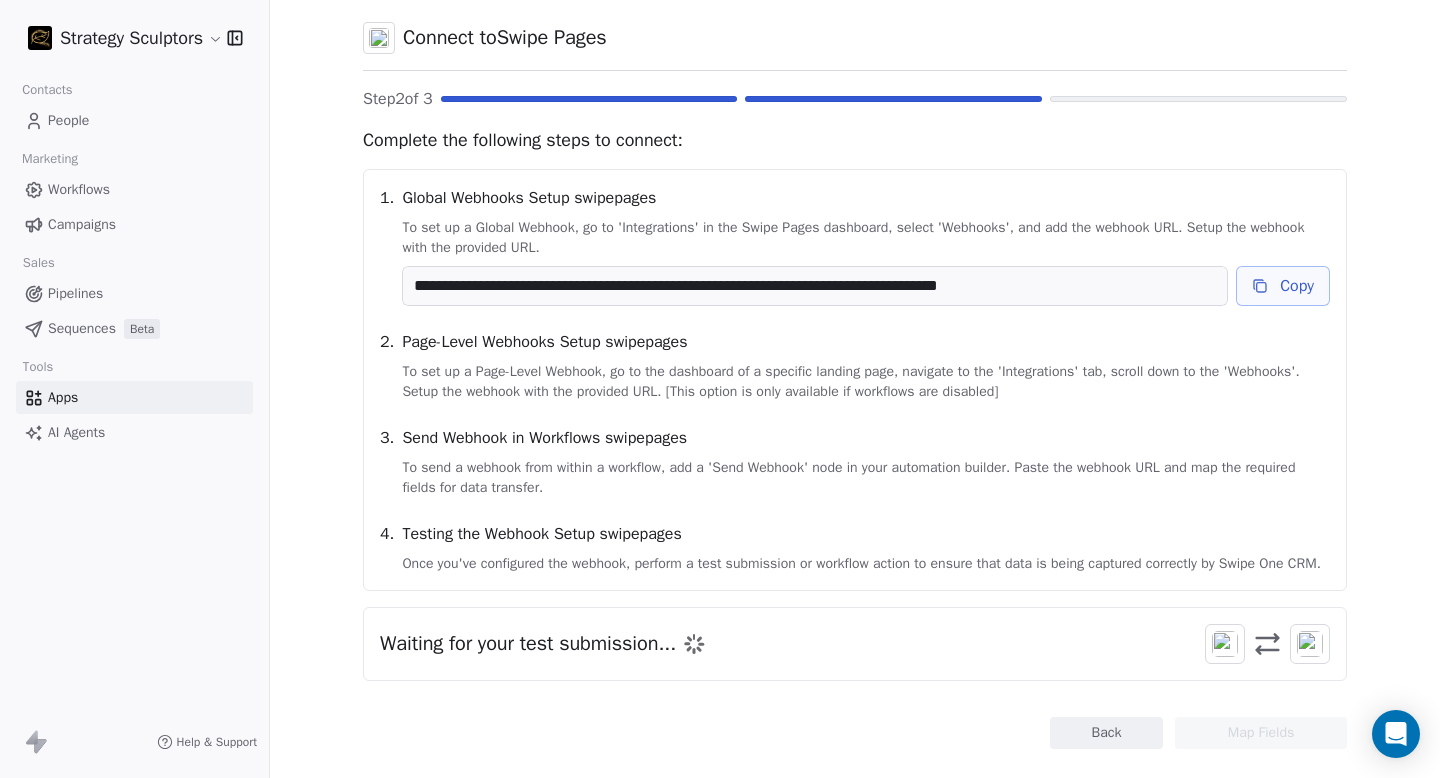 scroll, scrollTop: 141, scrollLeft: 0, axis: vertical 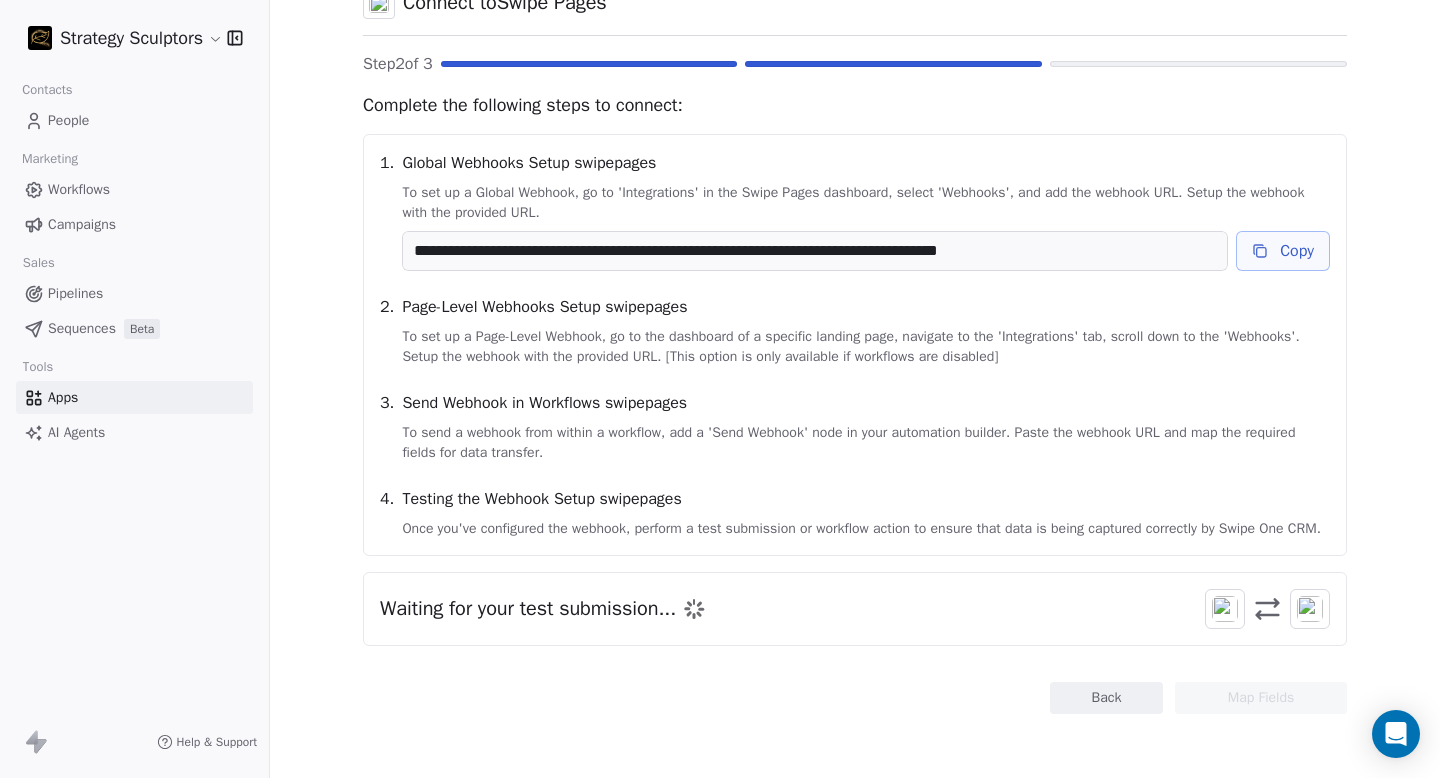 click on "To send a webhook from within a workflow, add a 'Send Webhook' node in your automation builder. Paste the webhook URL and map the required fields for data transfer." at bounding box center [866, 443] 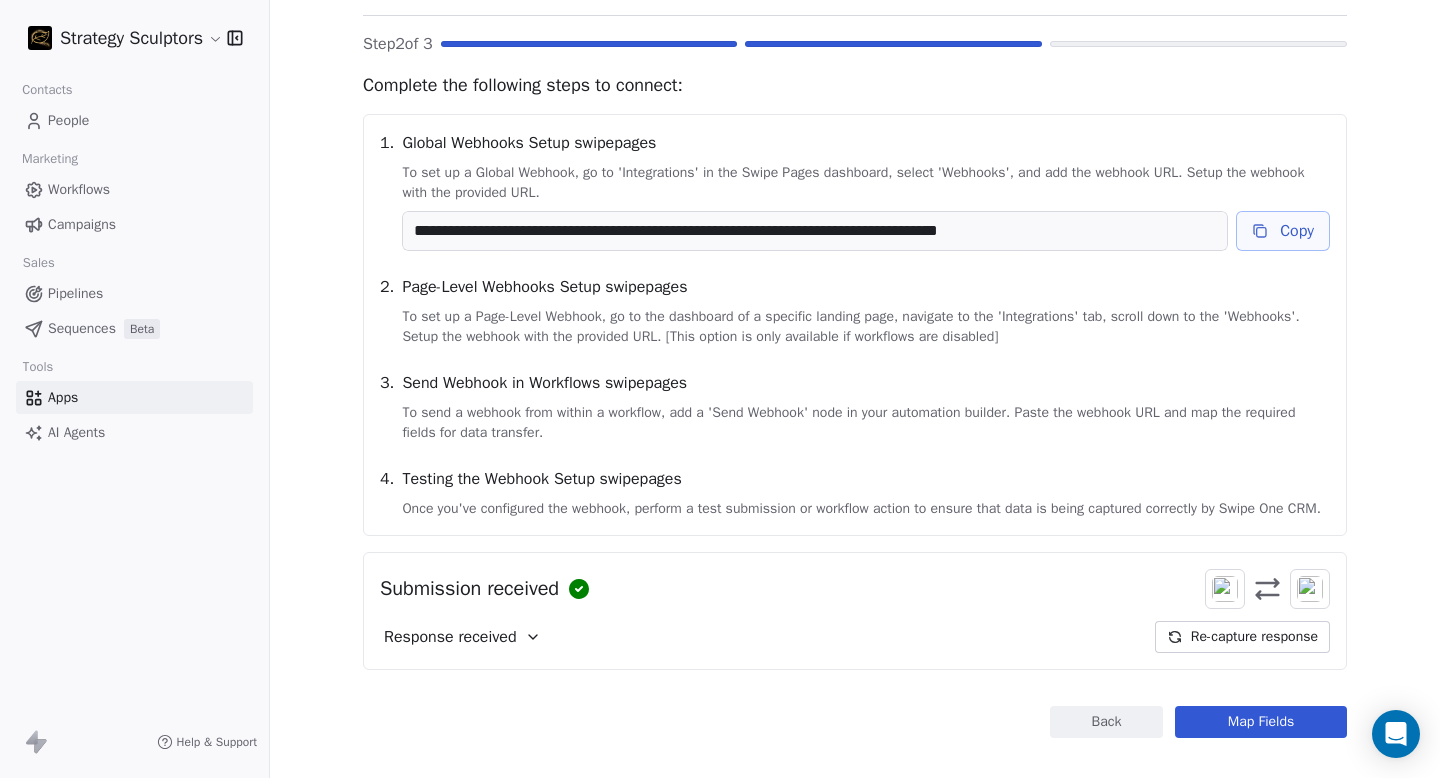 scroll, scrollTop: 185, scrollLeft: 0, axis: vertical 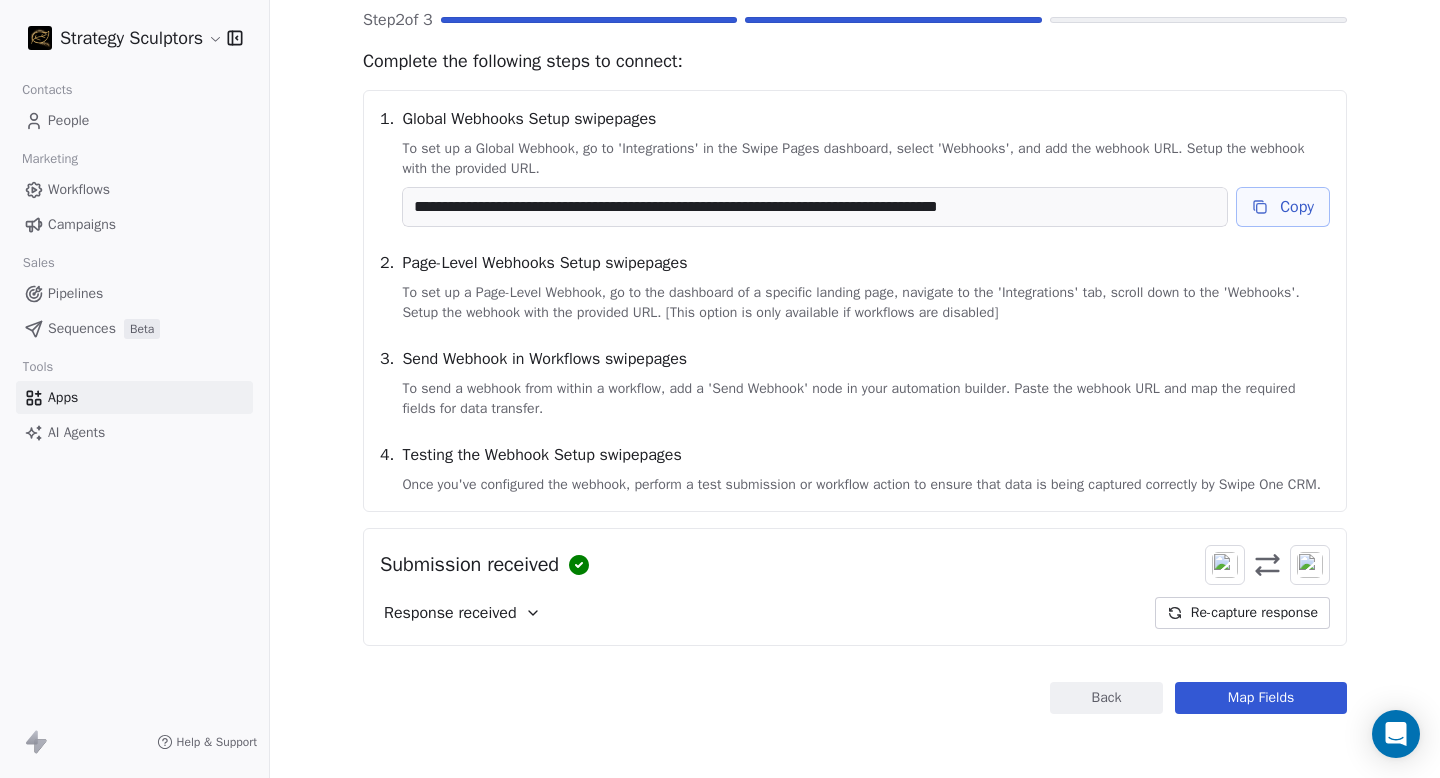click on "**********" at bounding box center (855, 306) 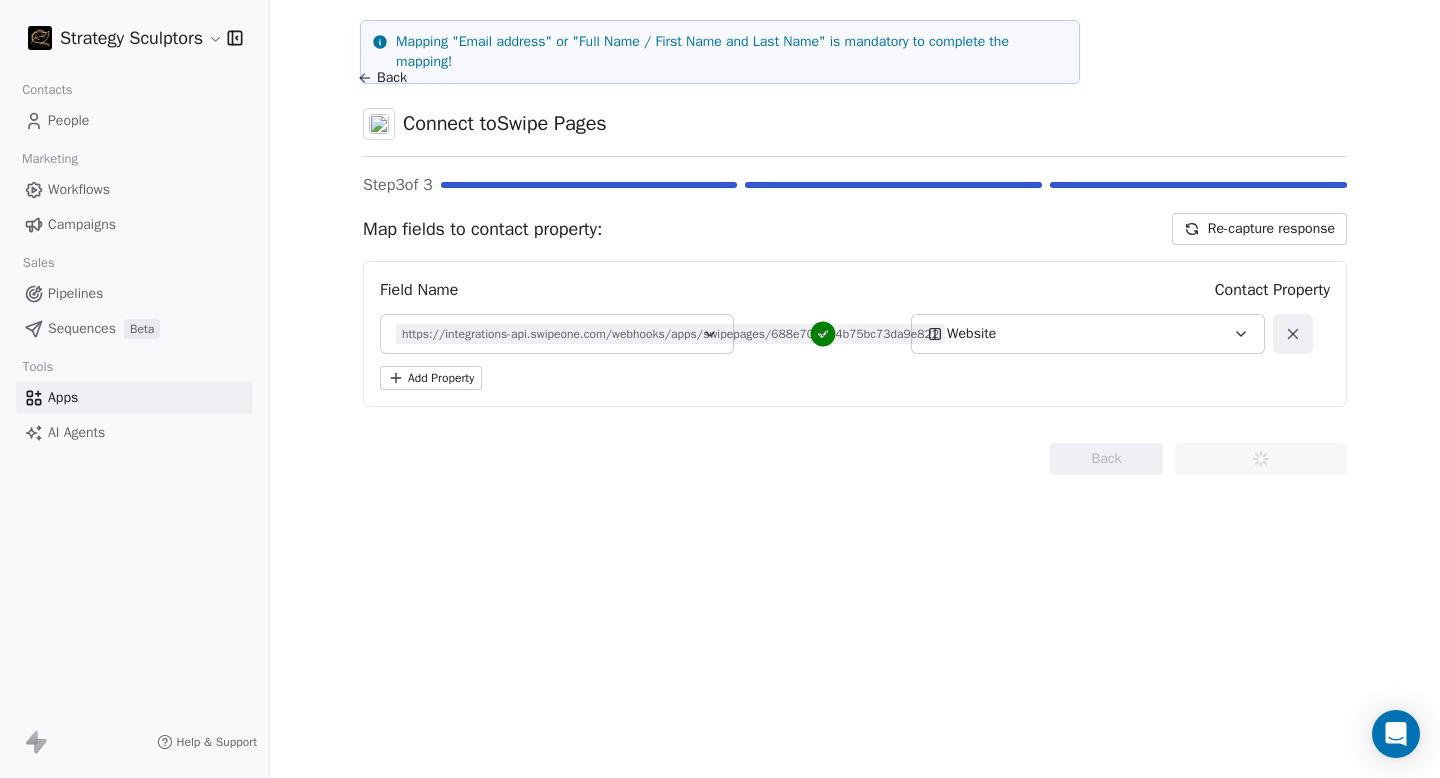 scroll, scrollTop: 0, scrollLeft: 0, axis: both 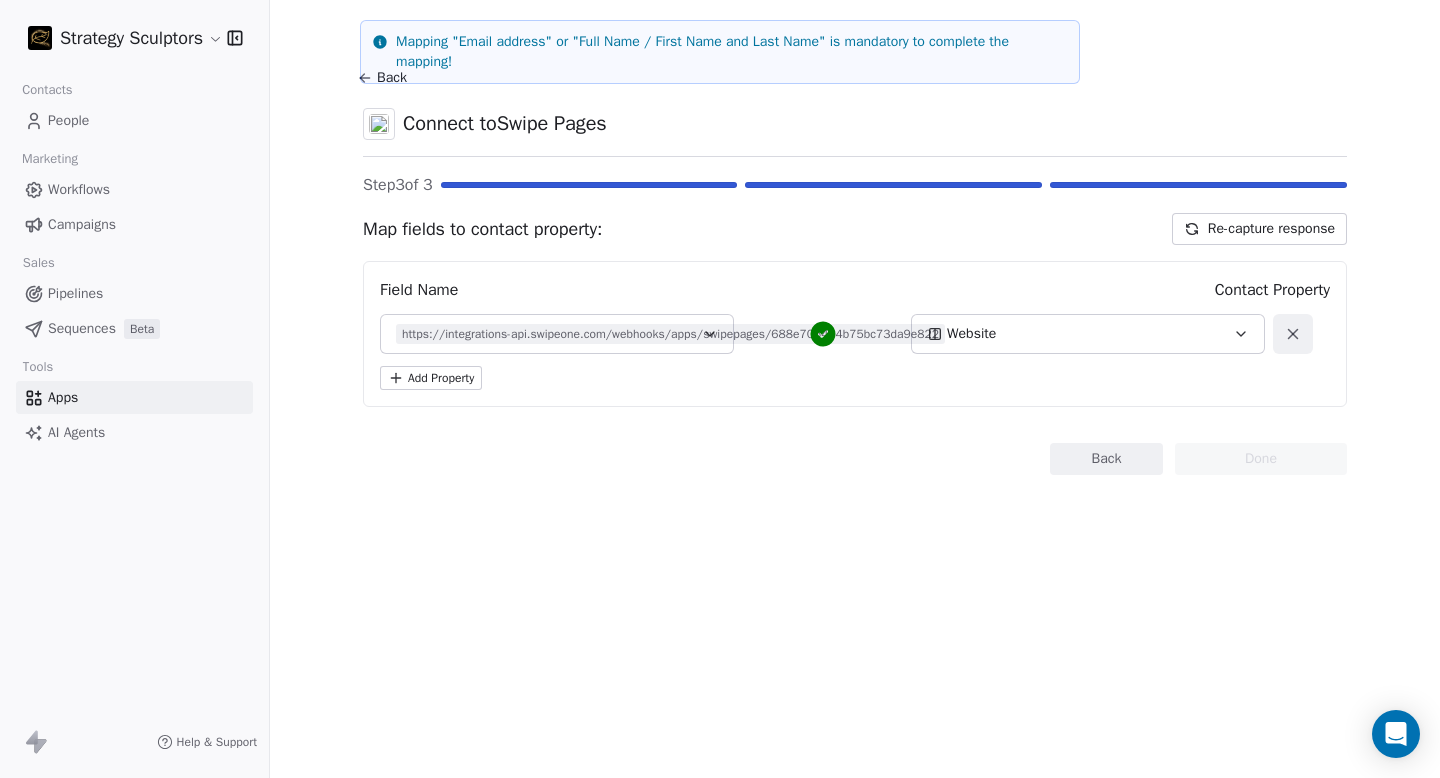 click on "Field Name Contact Property" at bounding box center (855, 290) 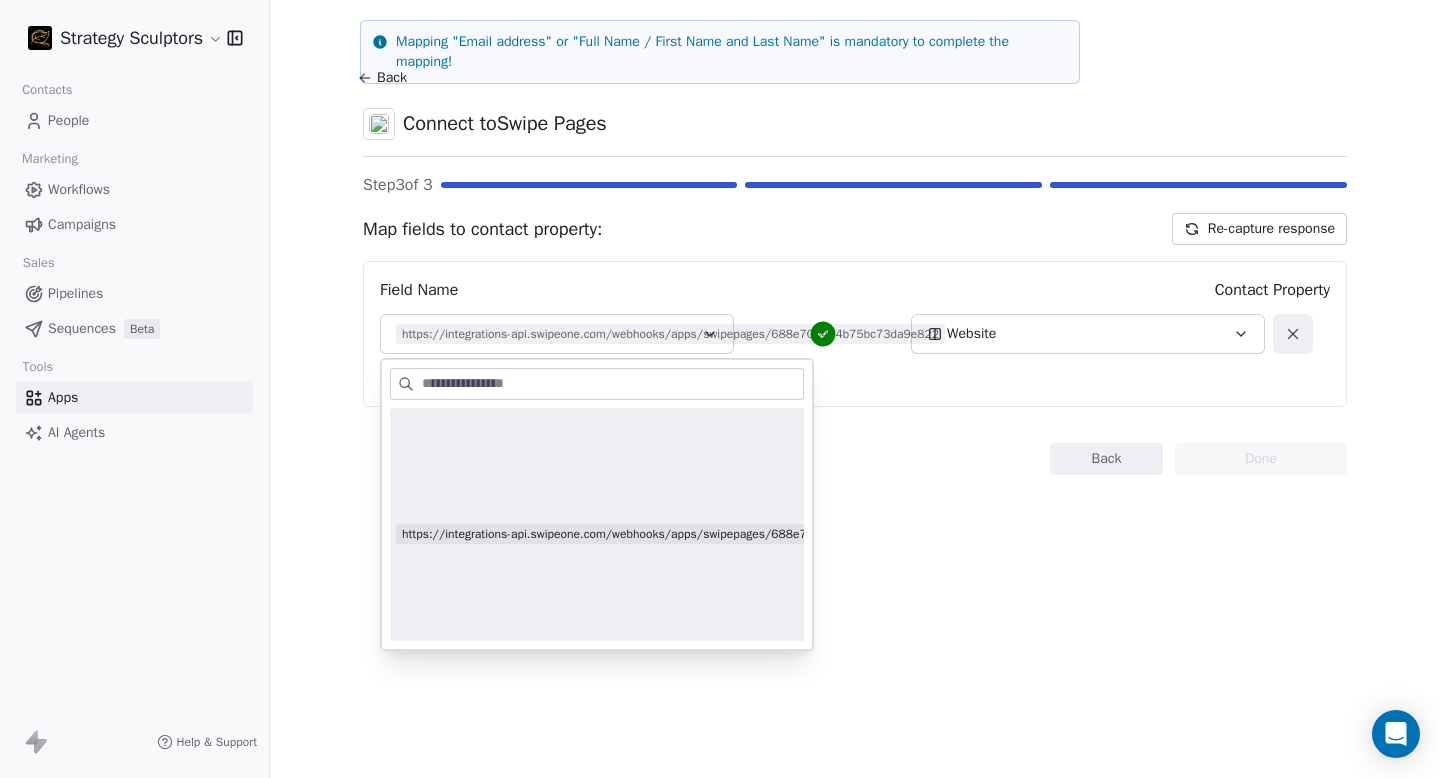 click on "Field Name Contact Property" at bounding box center [855, 290] 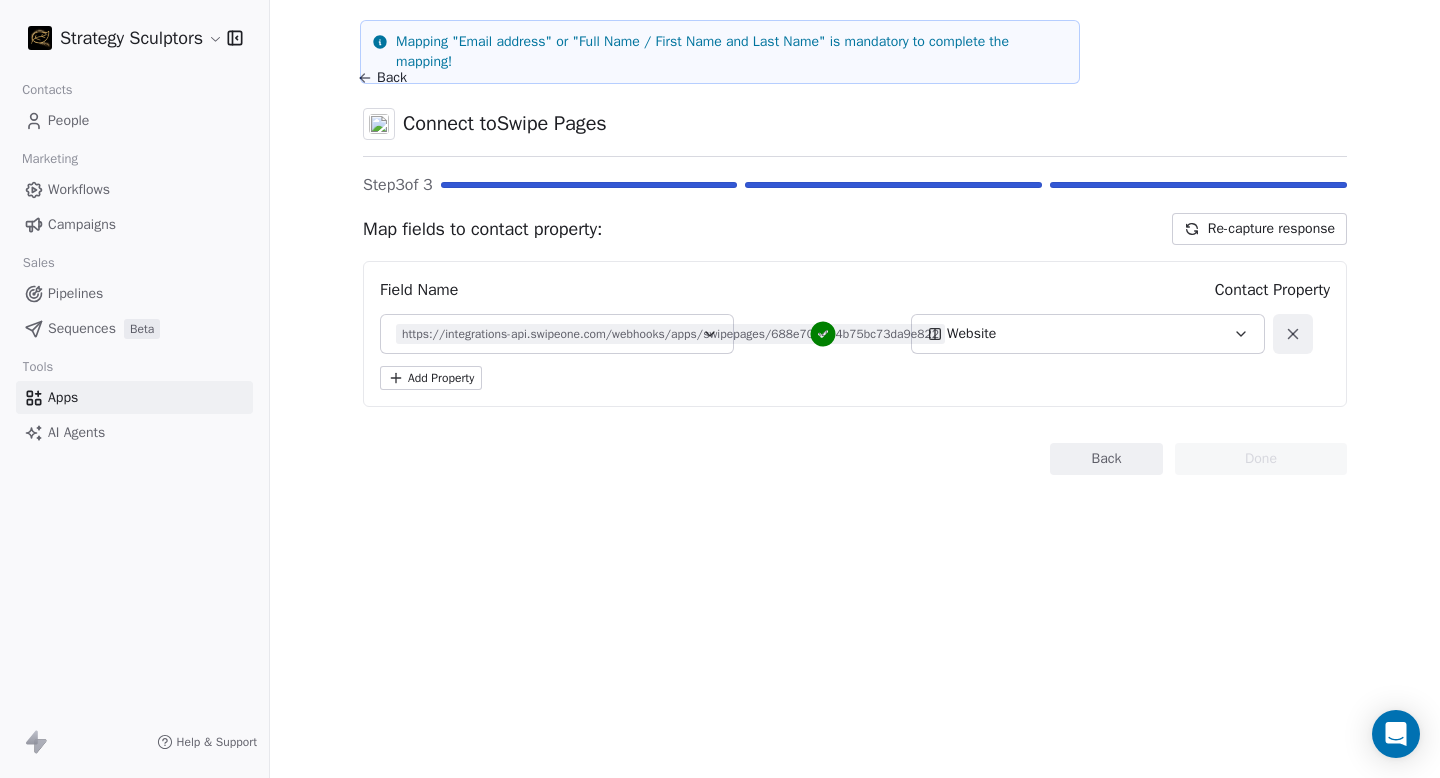 click on "Website" at bounding box center [1072, 334] 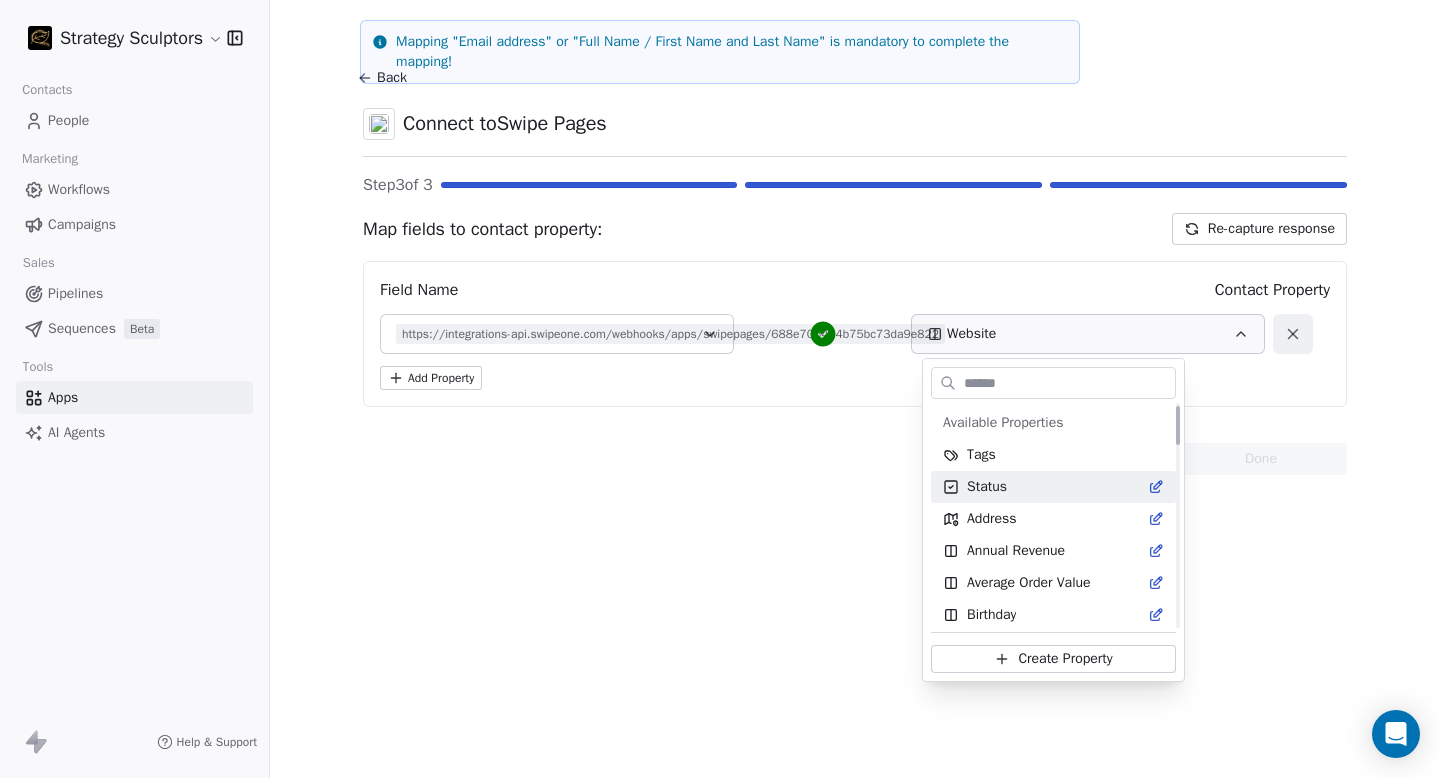 scroll, scrollTop: 34, scrollLeft: 0, axis: vertical 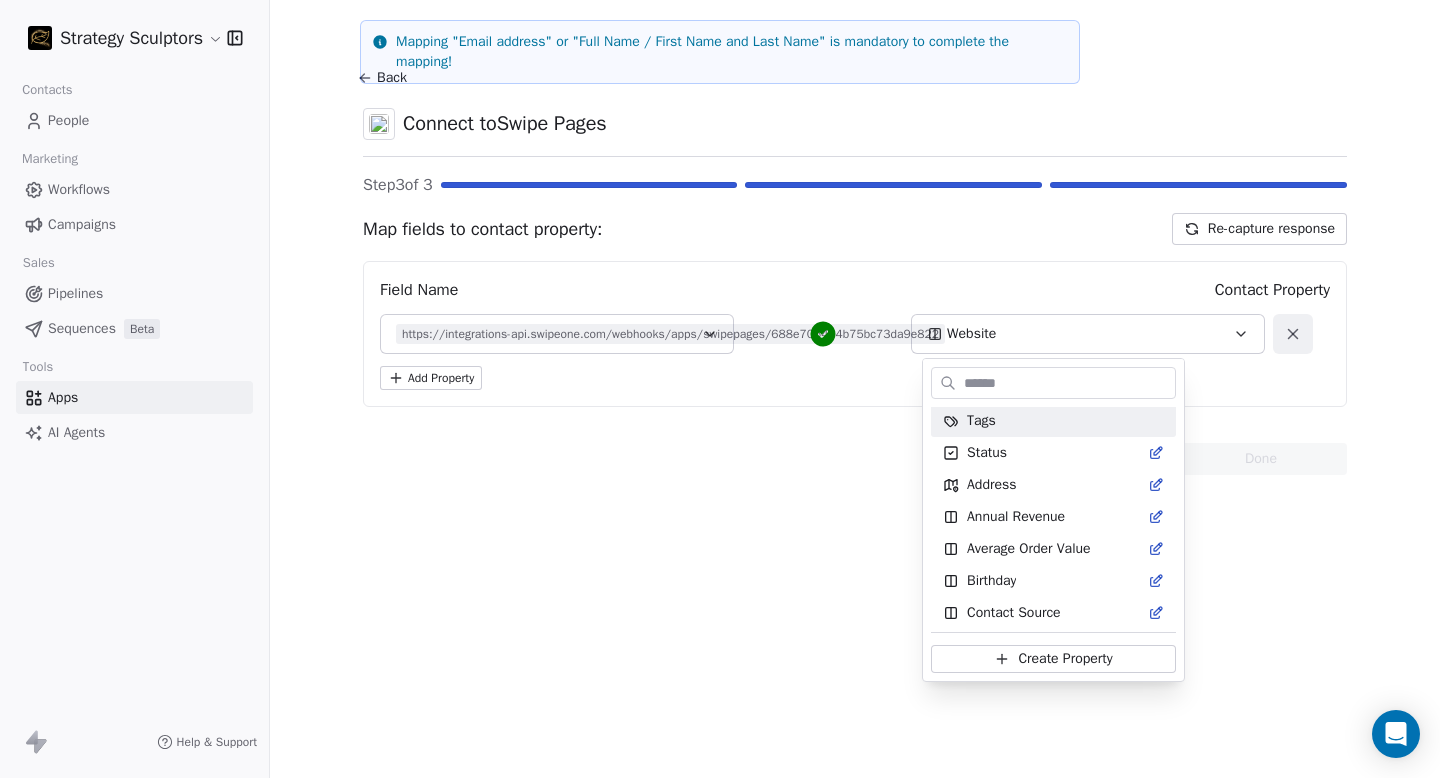 click on "Strategy Sculptors Contacts People Marketing Workflows Campaigns Sales Pipelines Sequences Beta Tools Apps AI Agents Help & Support Back Connect to Swipe Pages Step 3 of 3 Map fields to contact property: Re-capture response Mapping "Email address" or "Full Name / First Name and Last Name" is mandatory to complete the mapping! Field Name Contact Property https://integrations-api.swipeone.com/webhooks/apps/swipepages/688e705484b75bc73da9e822 www.example.com Website Add Property Back Done Available Properties Tags Status Address Annual Revenue Average Order Value Birthday Contact Source Country Created Date Customer Lifetime Value Email Email Verification Status First Name First Purchase Date Full Name Job Title Last Activity Date Last Name Last Abandoned Date Last Purchase Date LinkedIn Marketing Contact Status Email Marketing Consent MRR Next Billing Date NPS Score Orders Count Phone Number Subscription Activated Date Subscription Cancelled Date Subscription Created Date Team Size Total Spent" at bounding box center [720, 389] 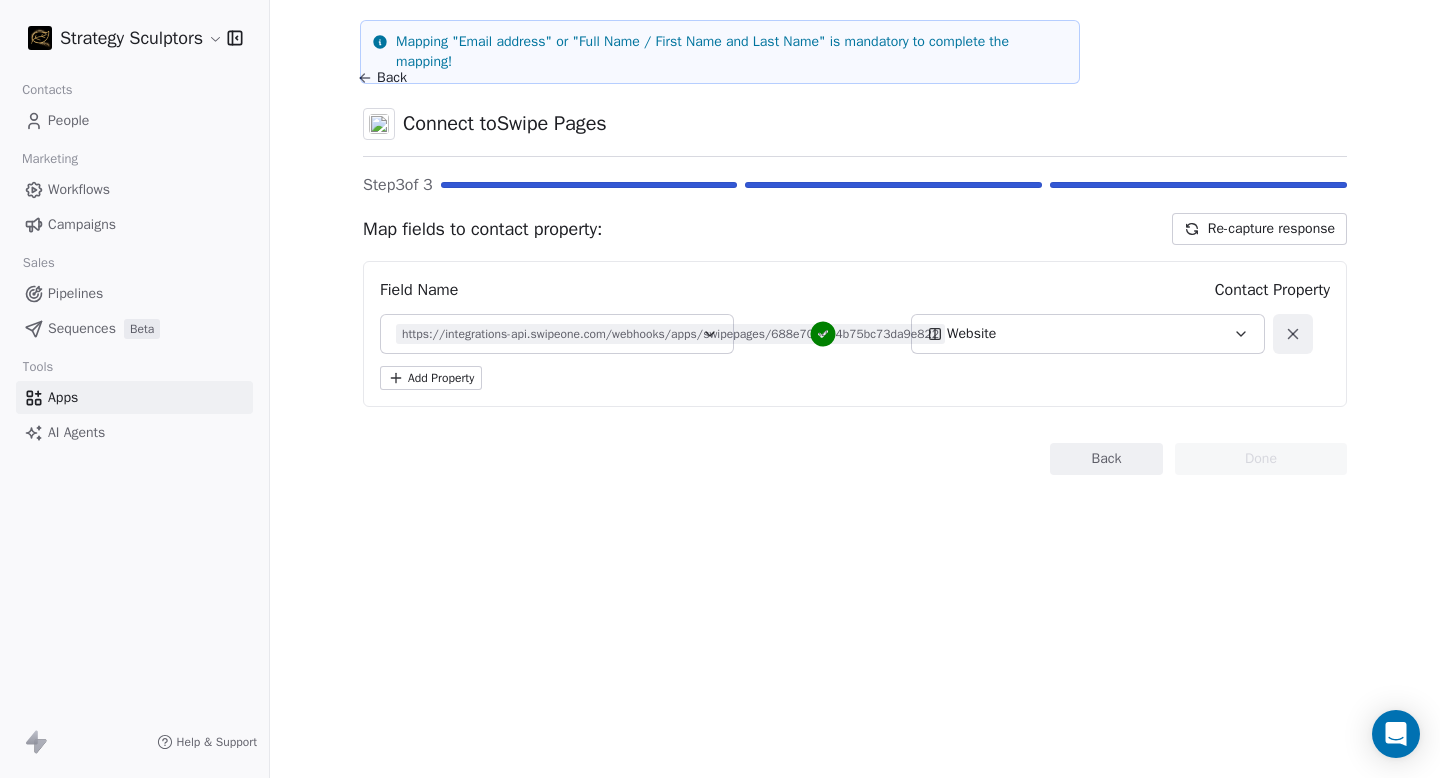 click on "Field Name Contact Property https://integrations-api.swipeone.com/webhooks/apps/swipepages/688e705484b75bc73da9e822 www.example.com Website Add Property" at bounding box center [855, 334] 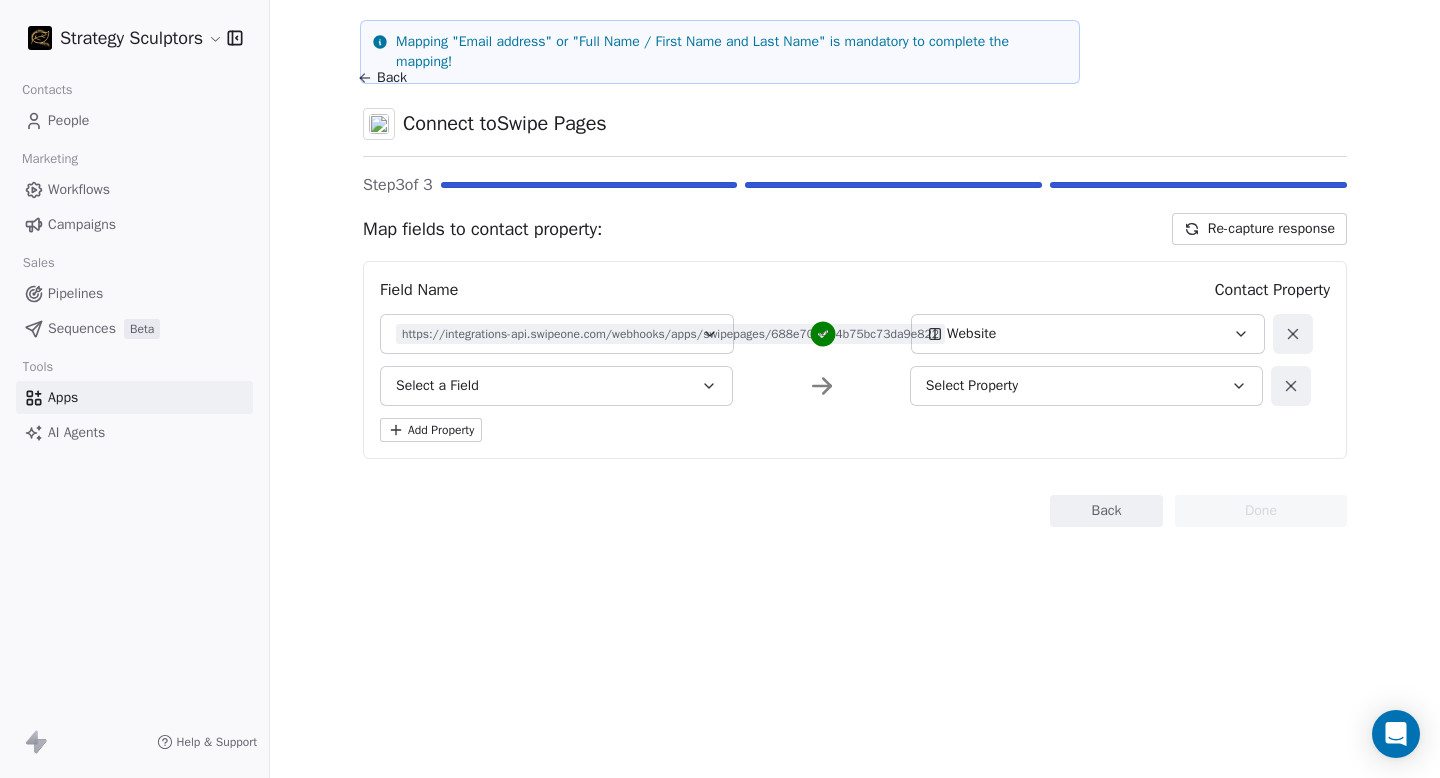 click on "Select a Field" at bounding box center (437, 386) 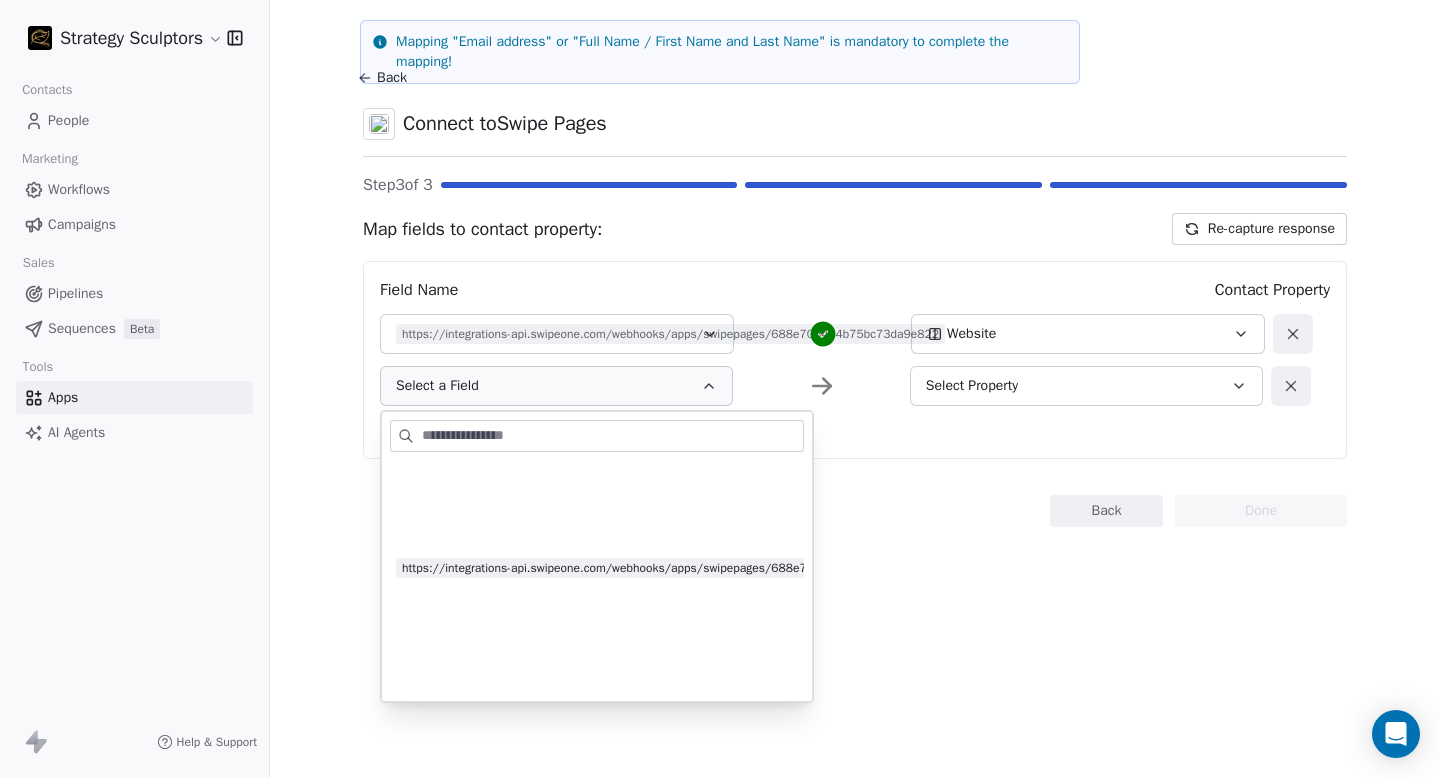 scroll, scrollTop: 0, scrollLeft: 0, axis: both 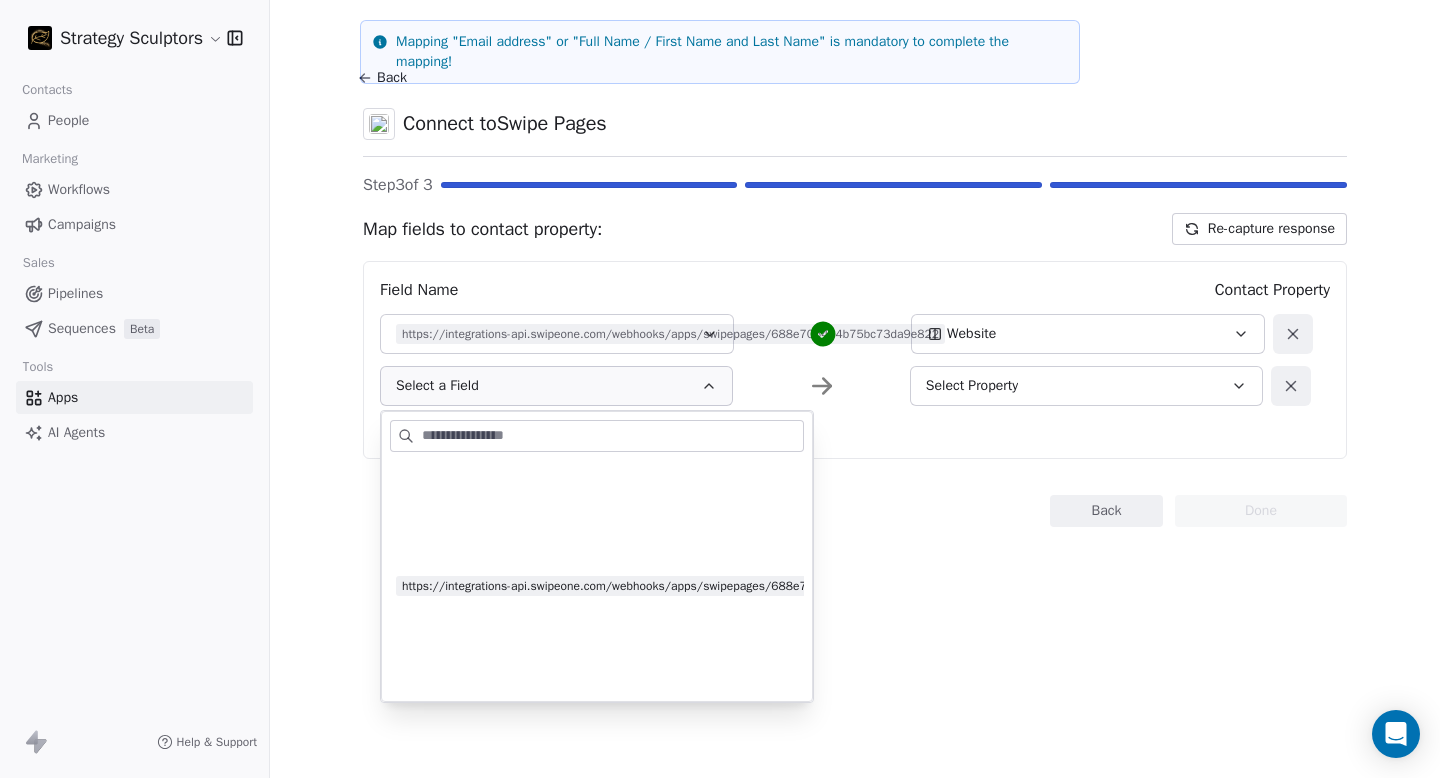click on "https://integrations-api.swipeone.com/webhooks/apps/swipepages/688e705484b75bc73da9e822 www.example.com" at bounding box center [681, 586] 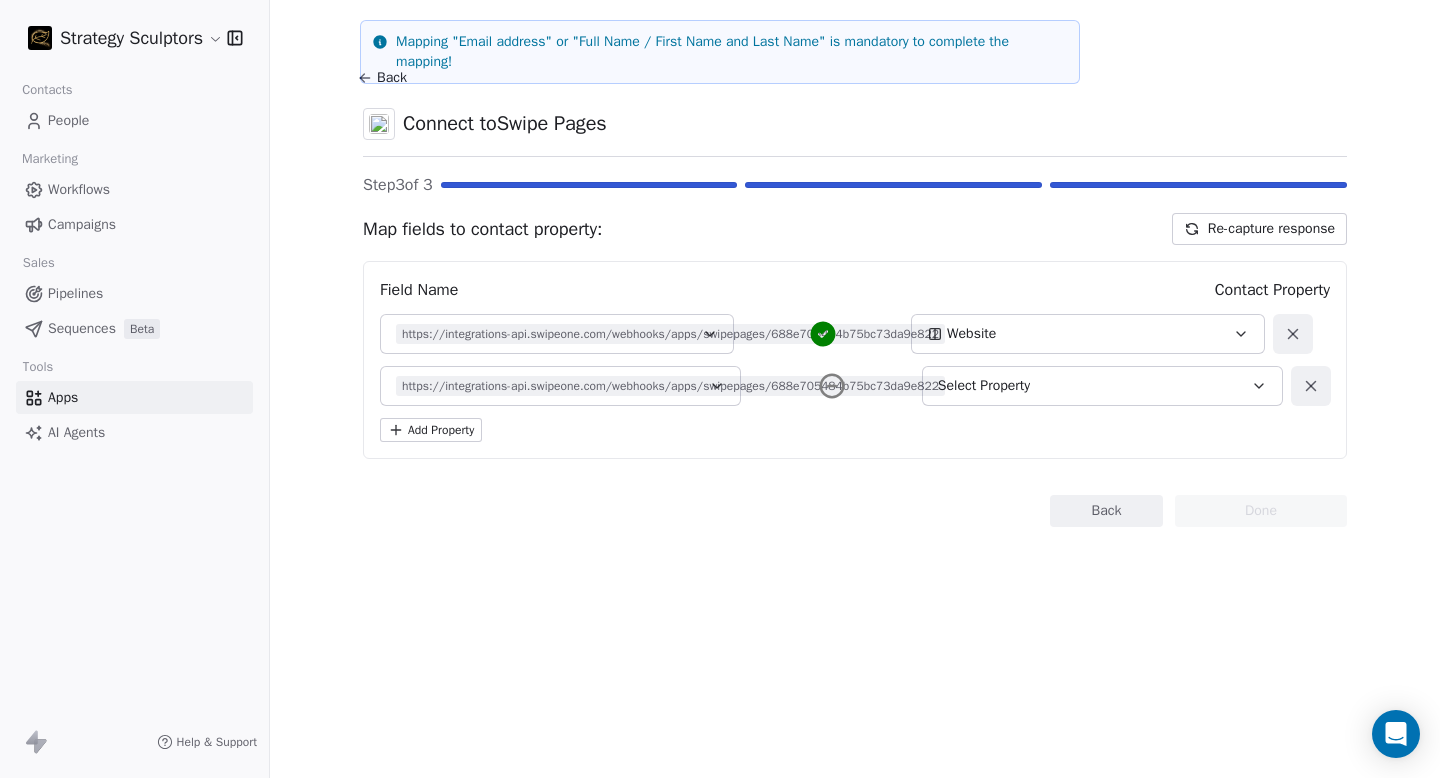 click at bounding box center [1311, 386] 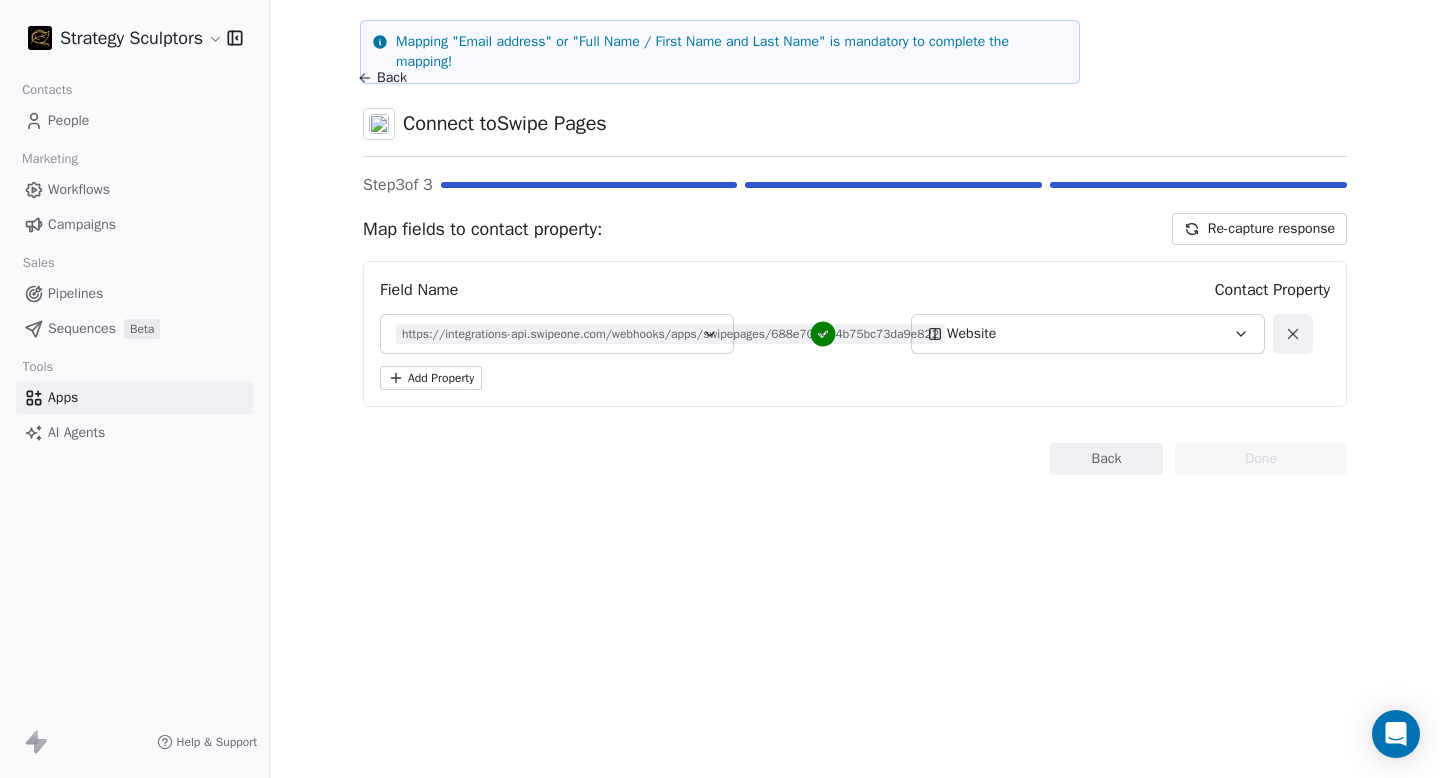 click on "Website" at bounding box center (1088, 334) 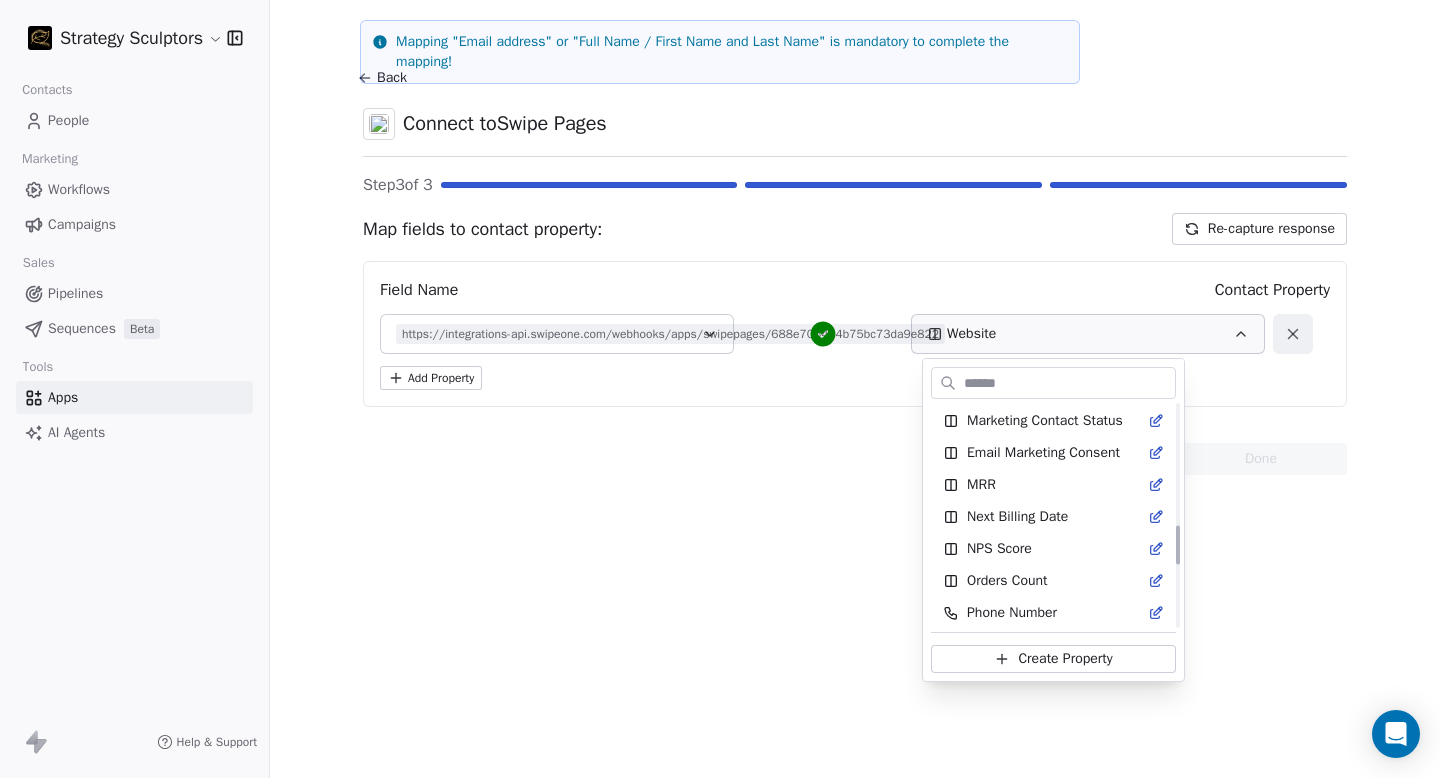 scroll, scrollTop: 651, scrollLeft: 0, axis: vertical 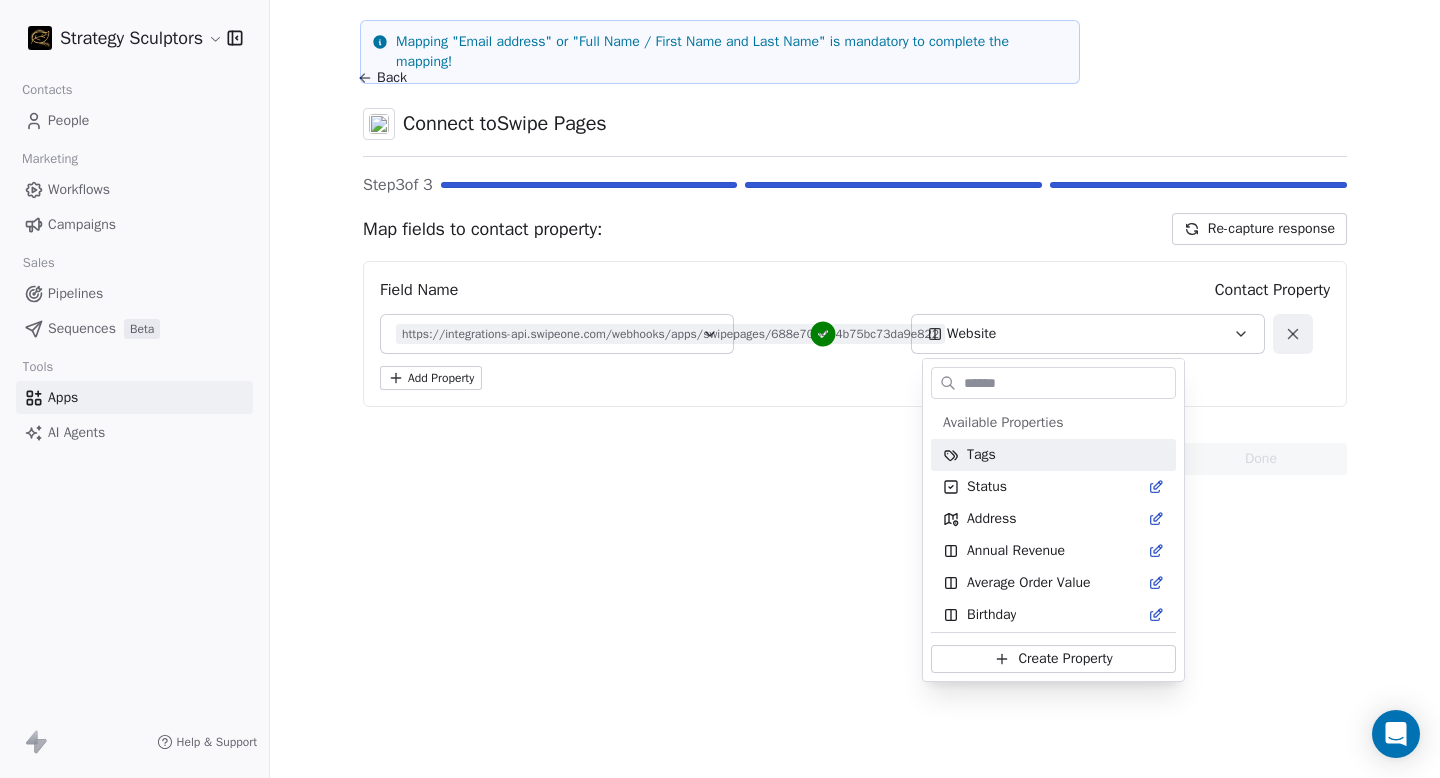 click on "Strategy Sculptors Contacts People Marketing Workflows Campaigns Sales Pipelines Sequences Beta Tools Apps AI Agents Help & Support Back Connect to Swipe Pages Step 3 of 3 Map fields to contact property: Re-capture response Mapping "Email address" or "Full Name / First Name and Last Name" is mandatory to complete the mapping! Field Name Contact Property https://integrations-api.swipeone.com/webhooks/apps/swipepages/688e705484b75bc73da9e822 www.example.com Website Add Property Back Done Available Properties Tags Status Address Annual Revenue Average Order Value Birthday Contact Source Country Created Date Customer Lifetime Value Email Email Verification Status First Name First Purchase Date Full Name Job Title Last Activity Date Last Name Last Abandoned Date Last Purchase Date LinkedIn Marketing Contact Status Email Marketing Consent MRR Next Billing Date NPS Score Orders Count Phone Number Subscription Activated Date Subscription Cancelled Date Subscription Created Date Team Size Total Spent" at bounding box center (720, 389) 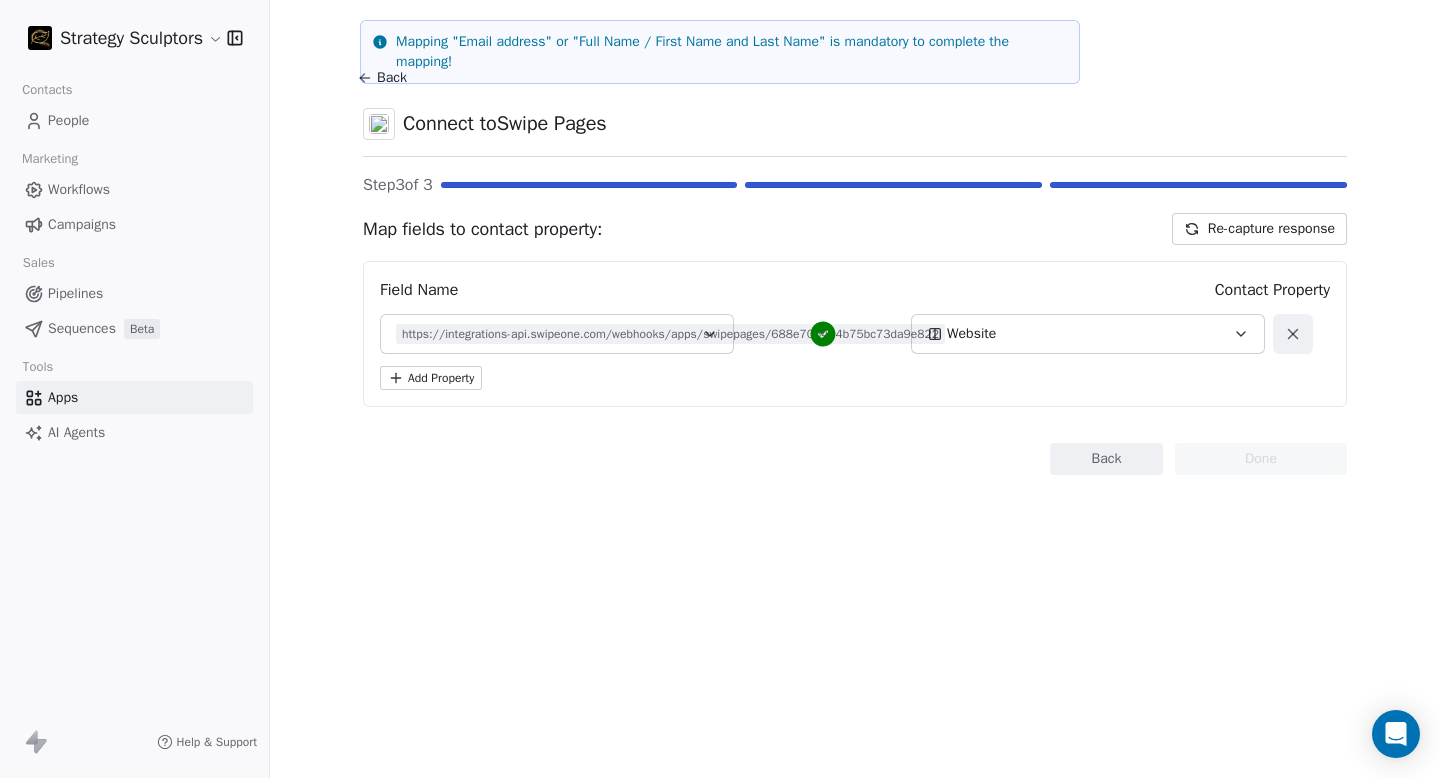 click on "Re-capture response" at bounding box center [1259, 229] 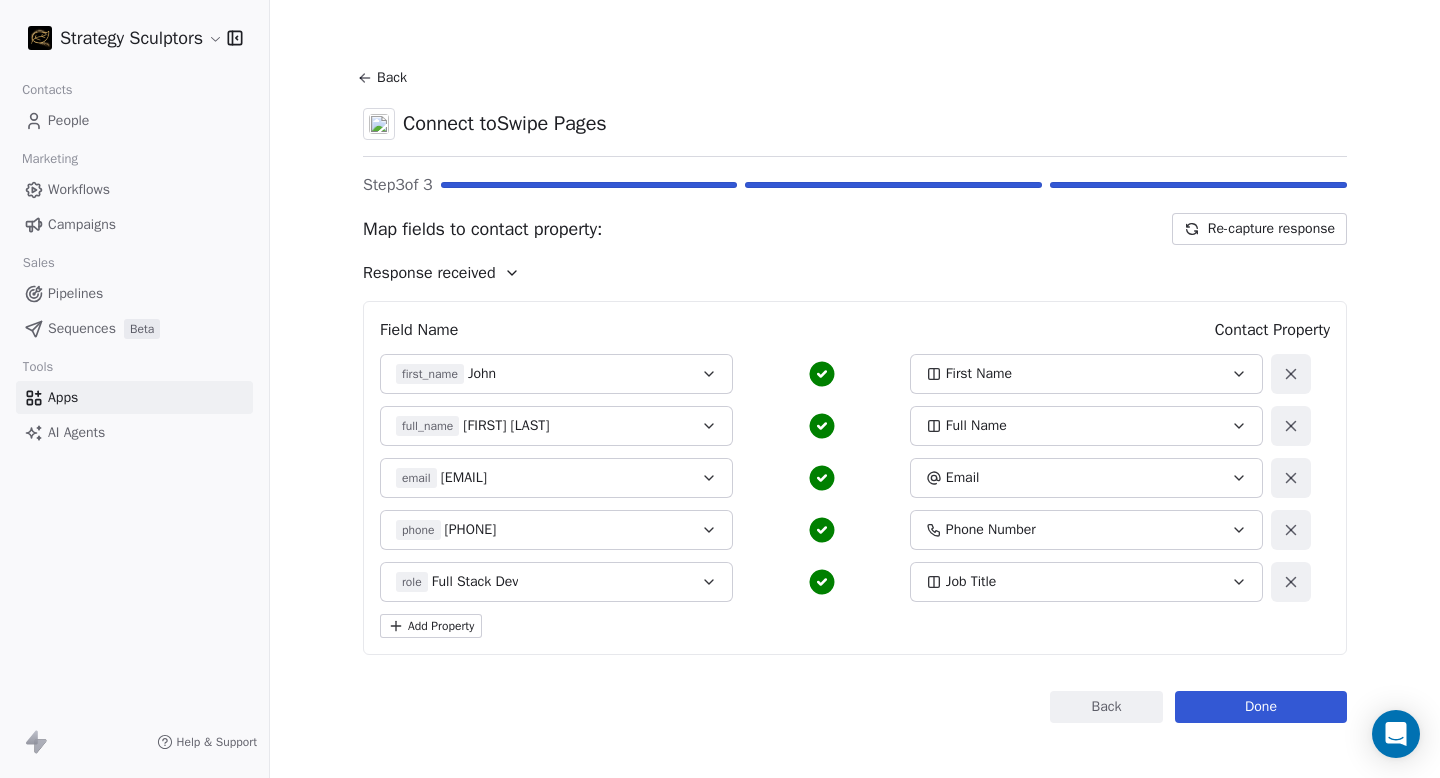 scroll, scrollTop: 9, scrollLeft: 0, axis: vertical 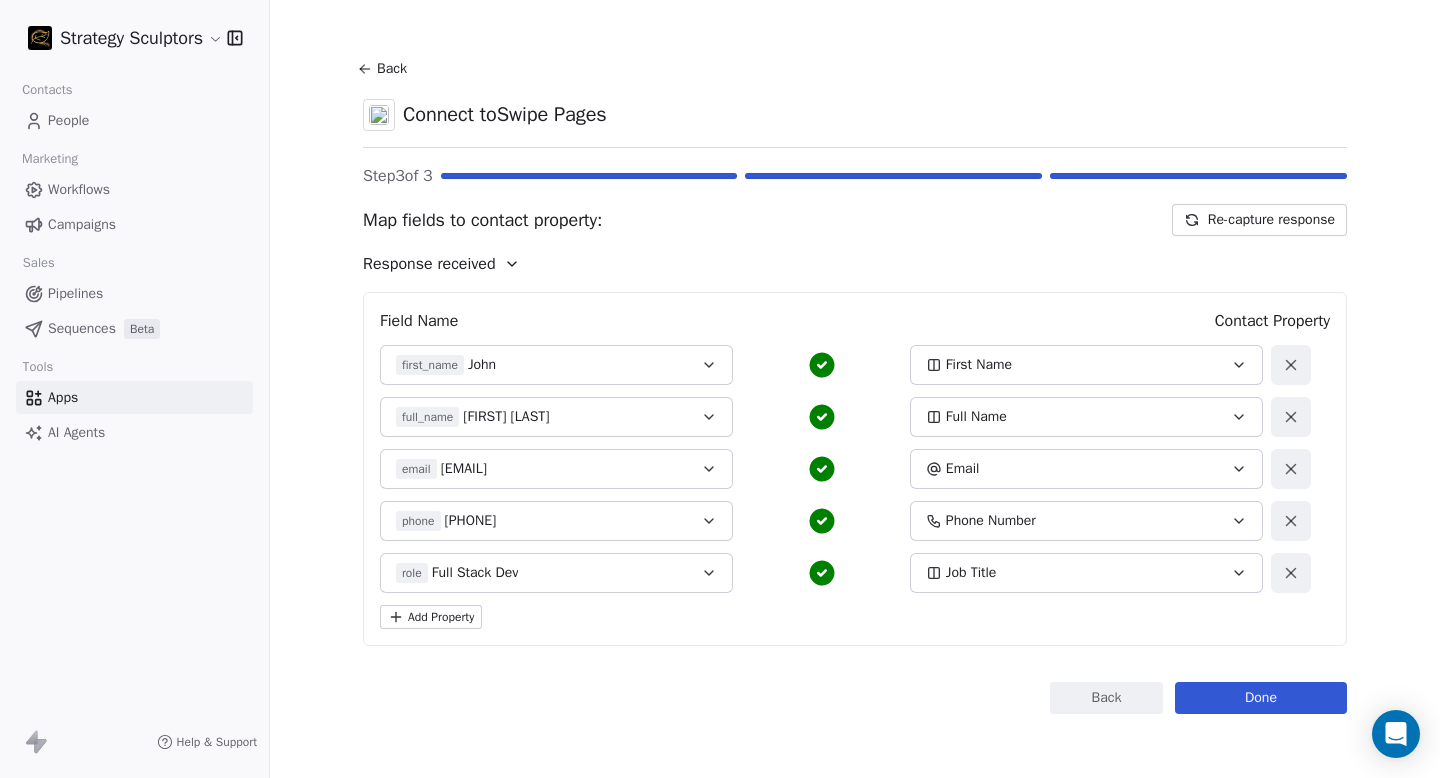 click on "Done" at bounding box center (1261, 698) 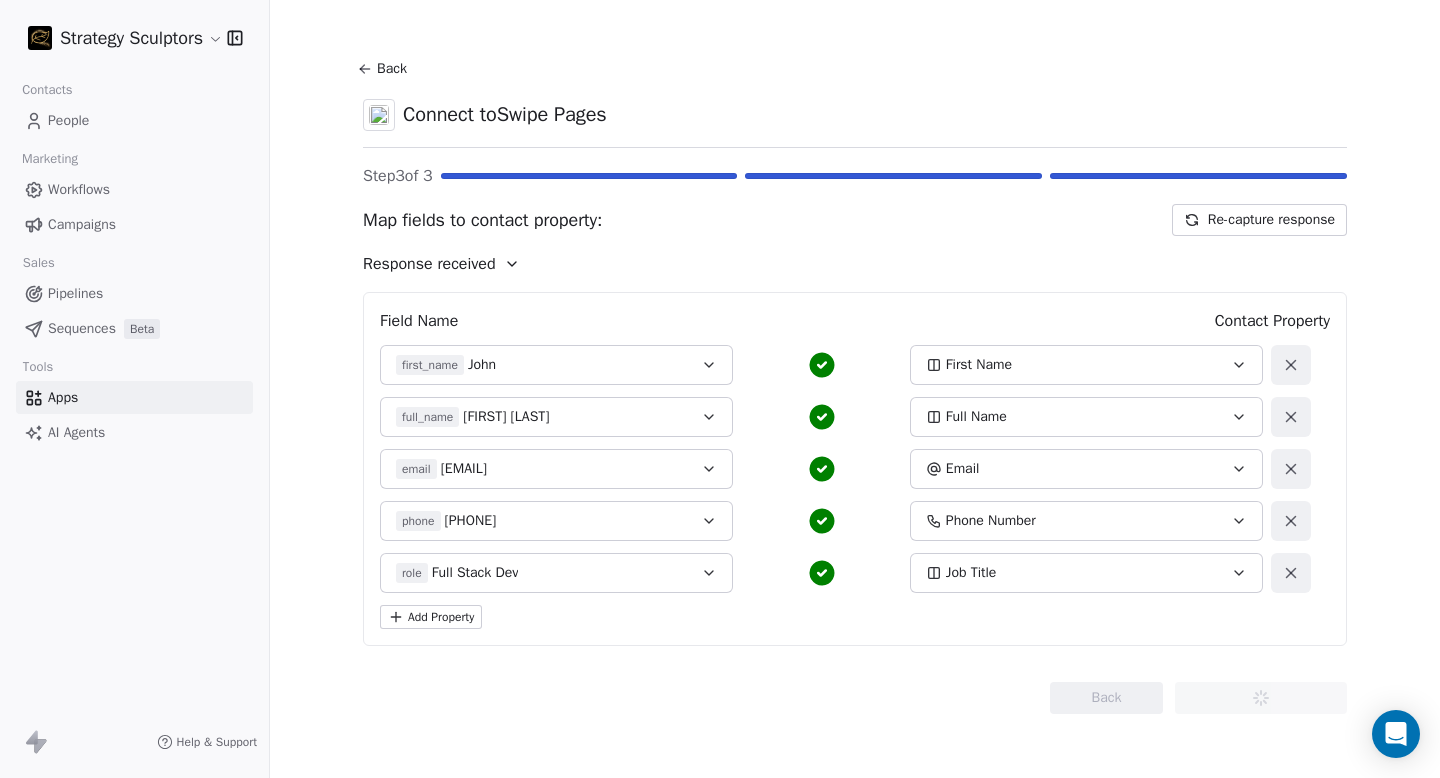 scroll, scrollTop: 0, scrollLeft: 0, axis: both 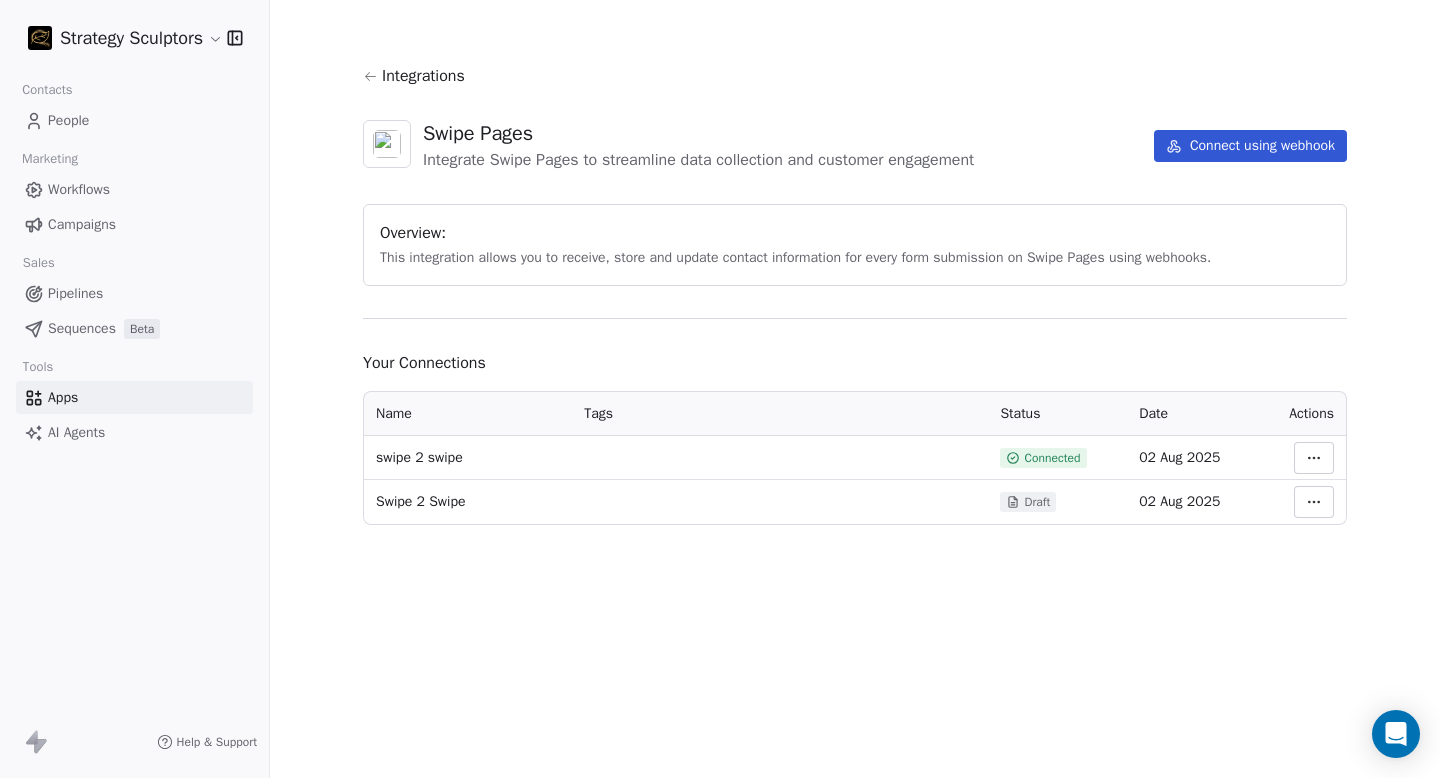 click on "Contacts People Marketing Workflows Campaigns Sales Pipelines Sequences Beta Tools Apps AI Agents" at bounding box center (134, 262) 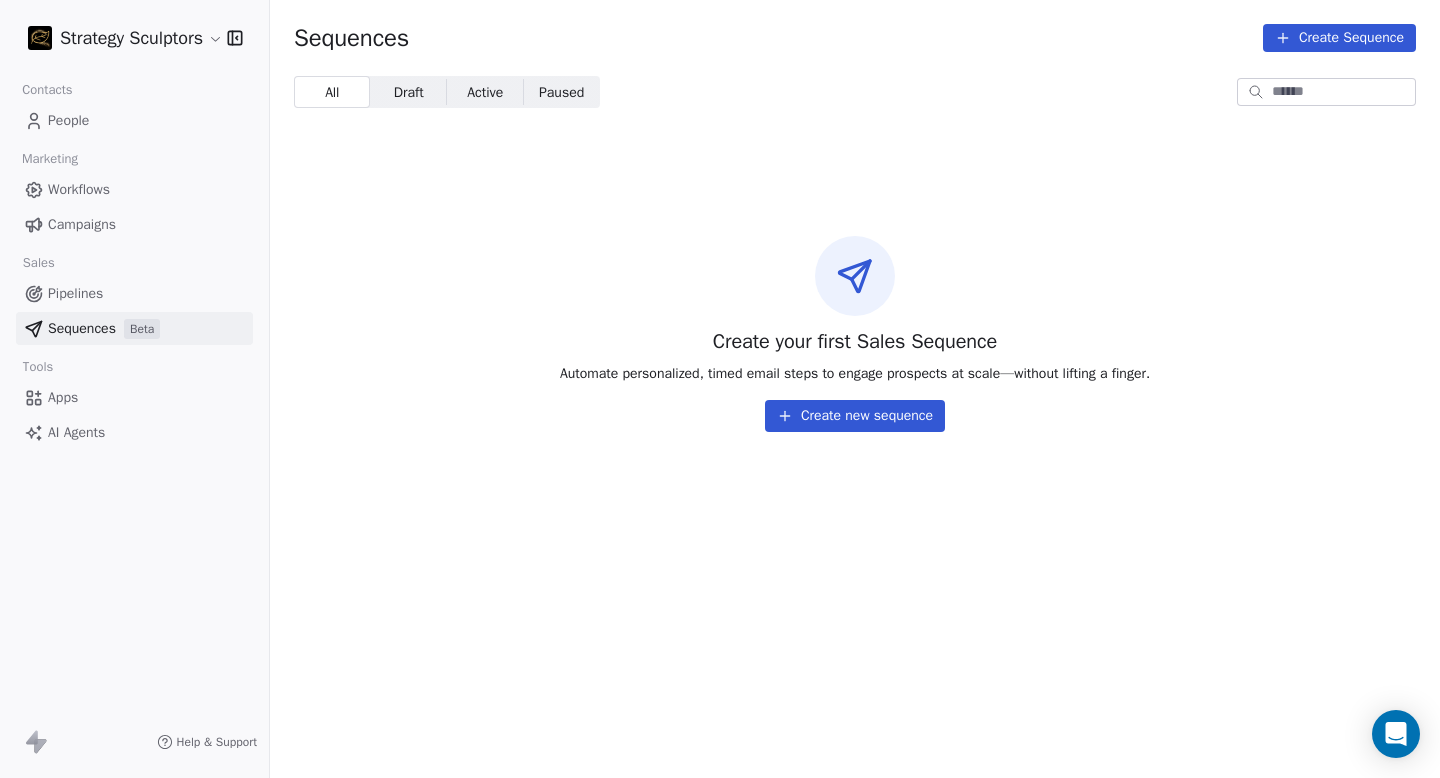 click on "Create new sequence" at bounding box center [855, 416] 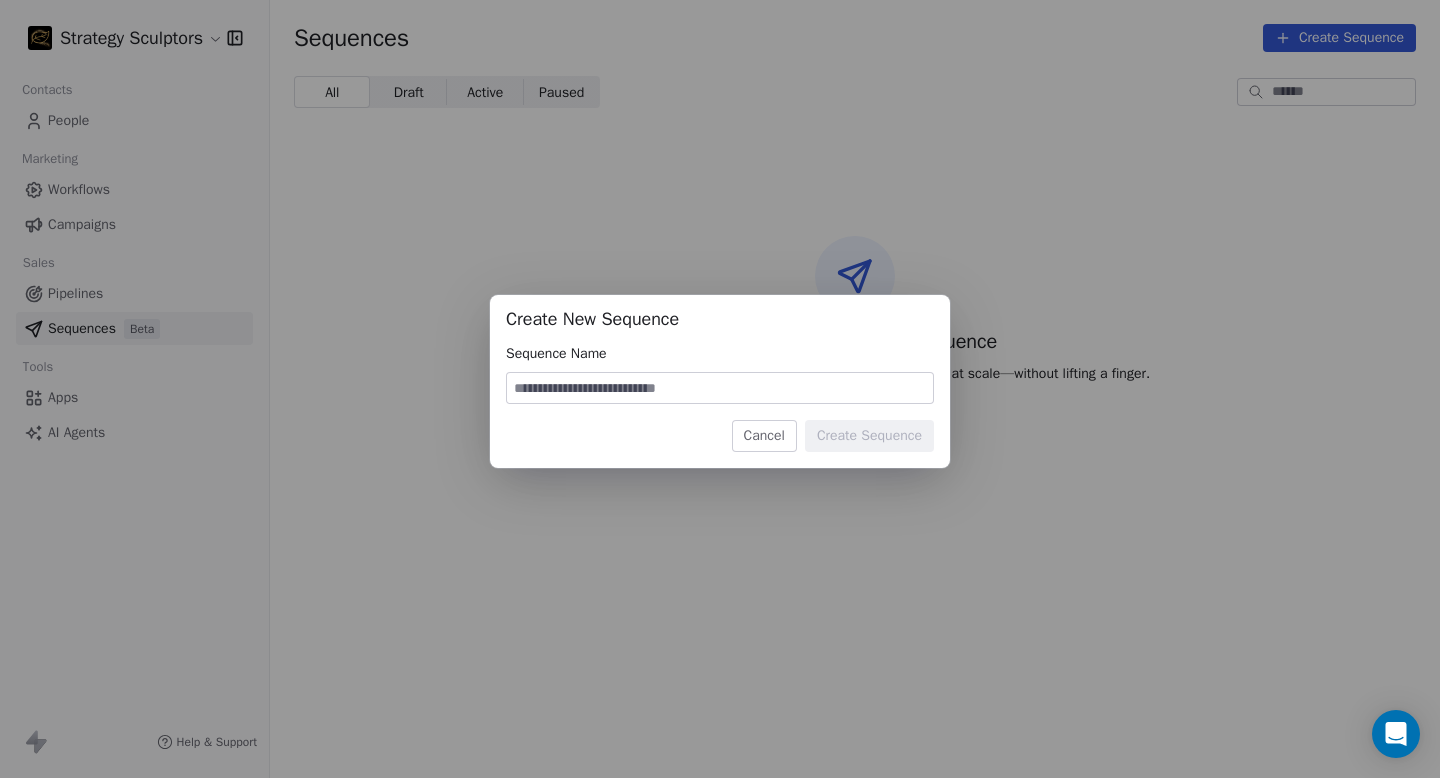 click at bounding box center [720, 388] 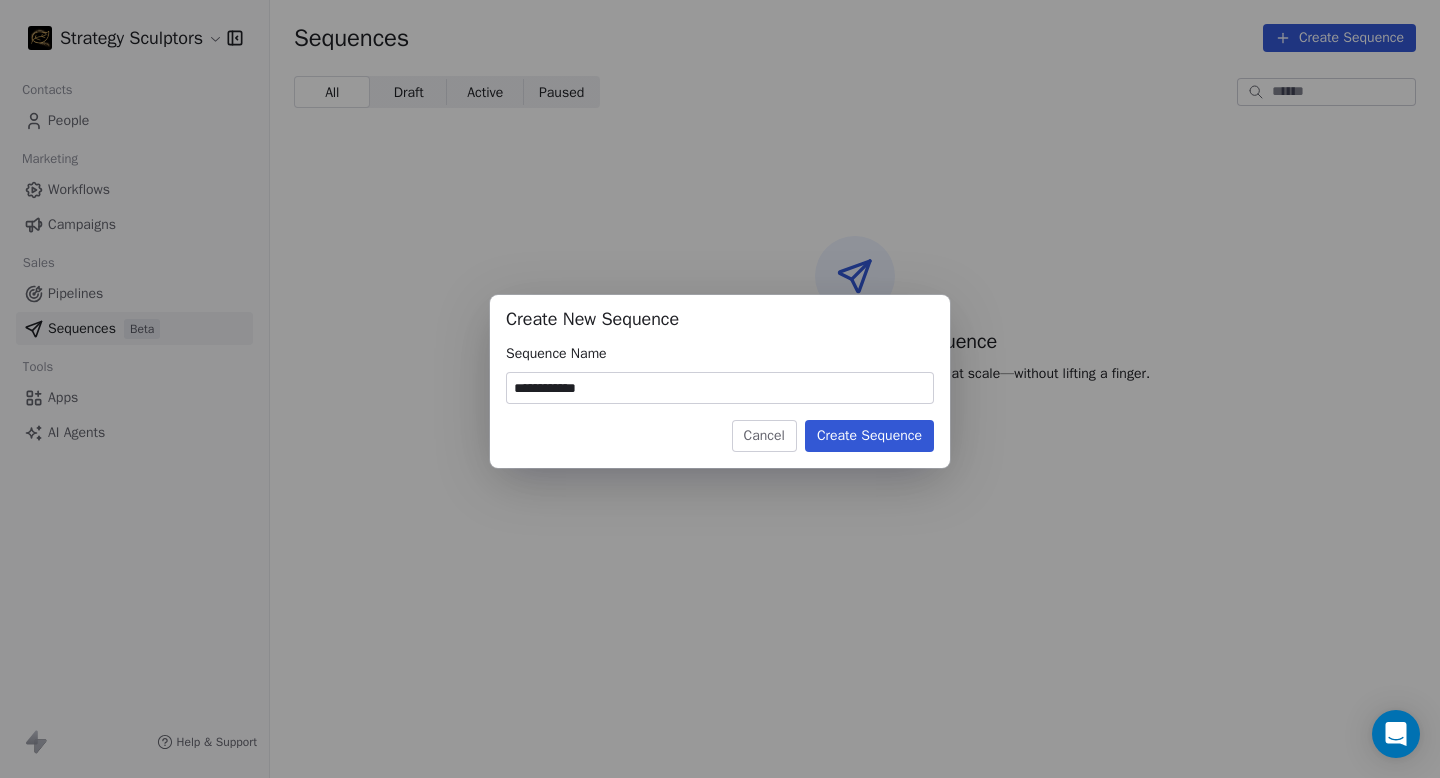 type on "**********" 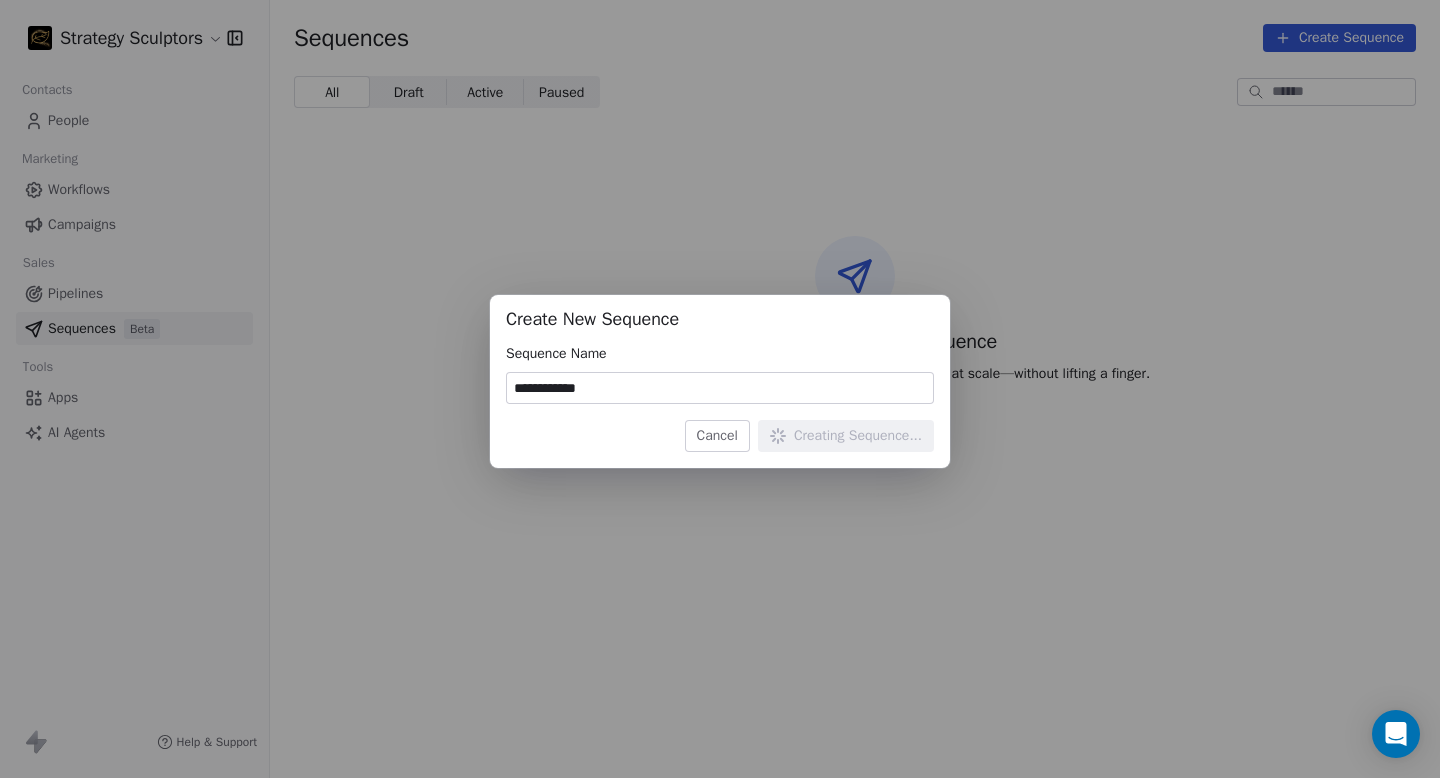 type 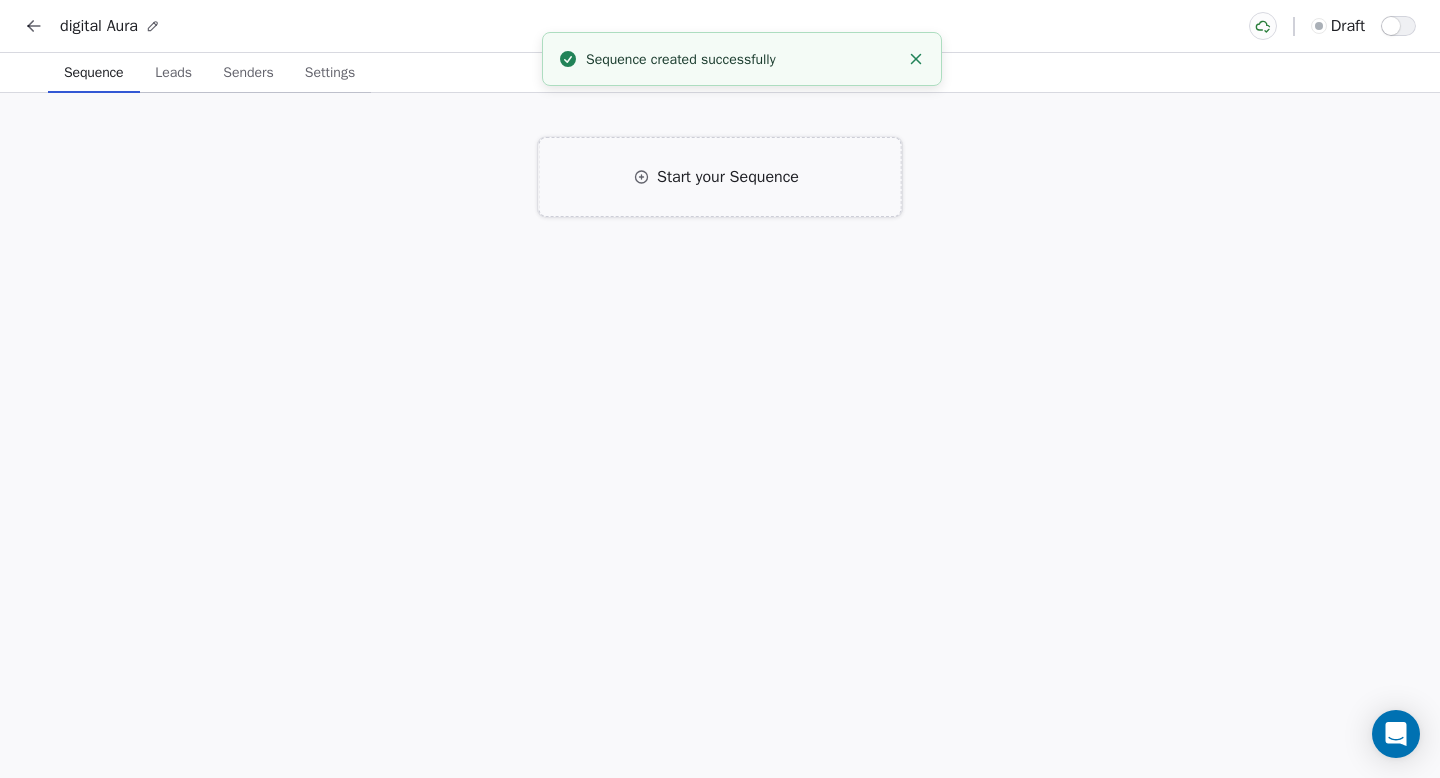 click on "Start your Sequence" at bounding box center (728, 177) 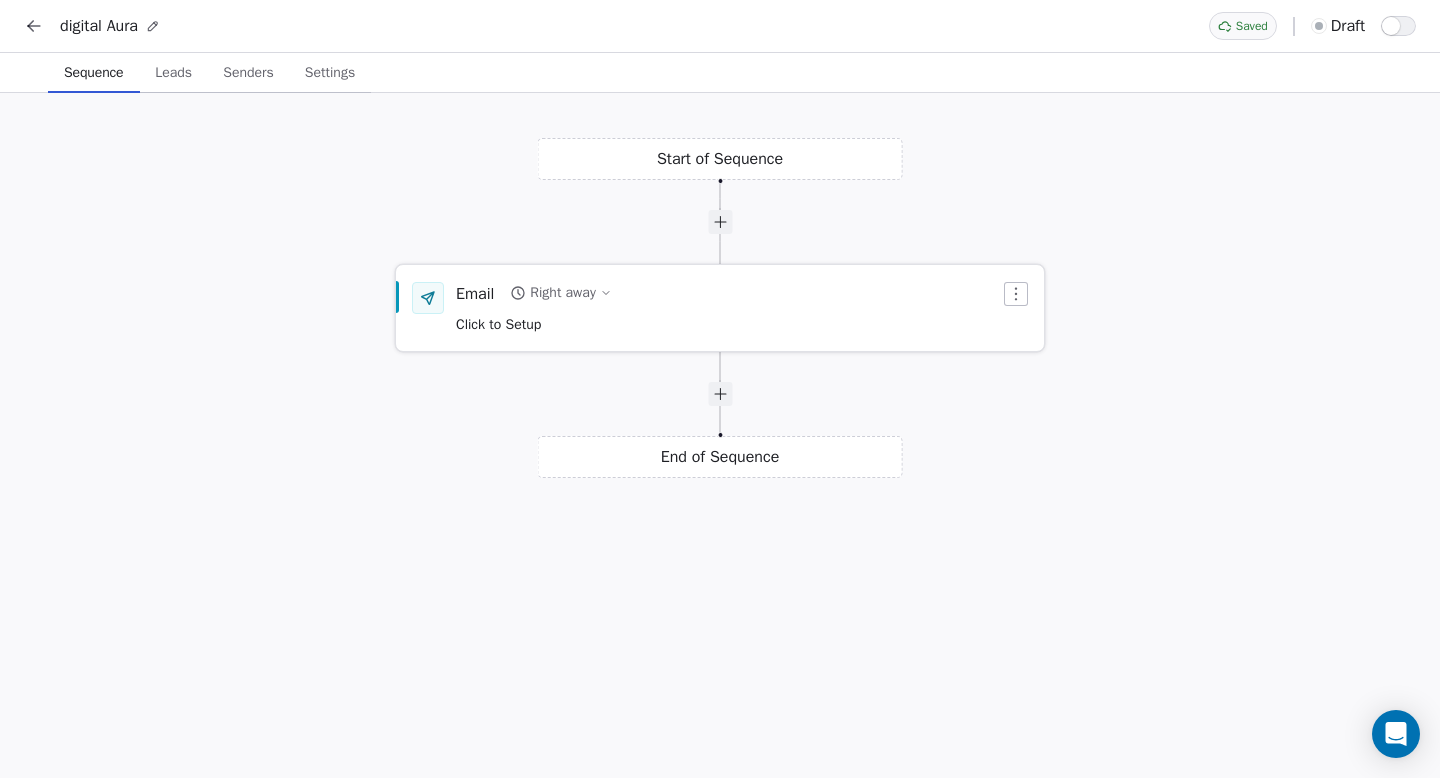 click on "Email Right away Click to Setup" at bounding box center (728, 308) 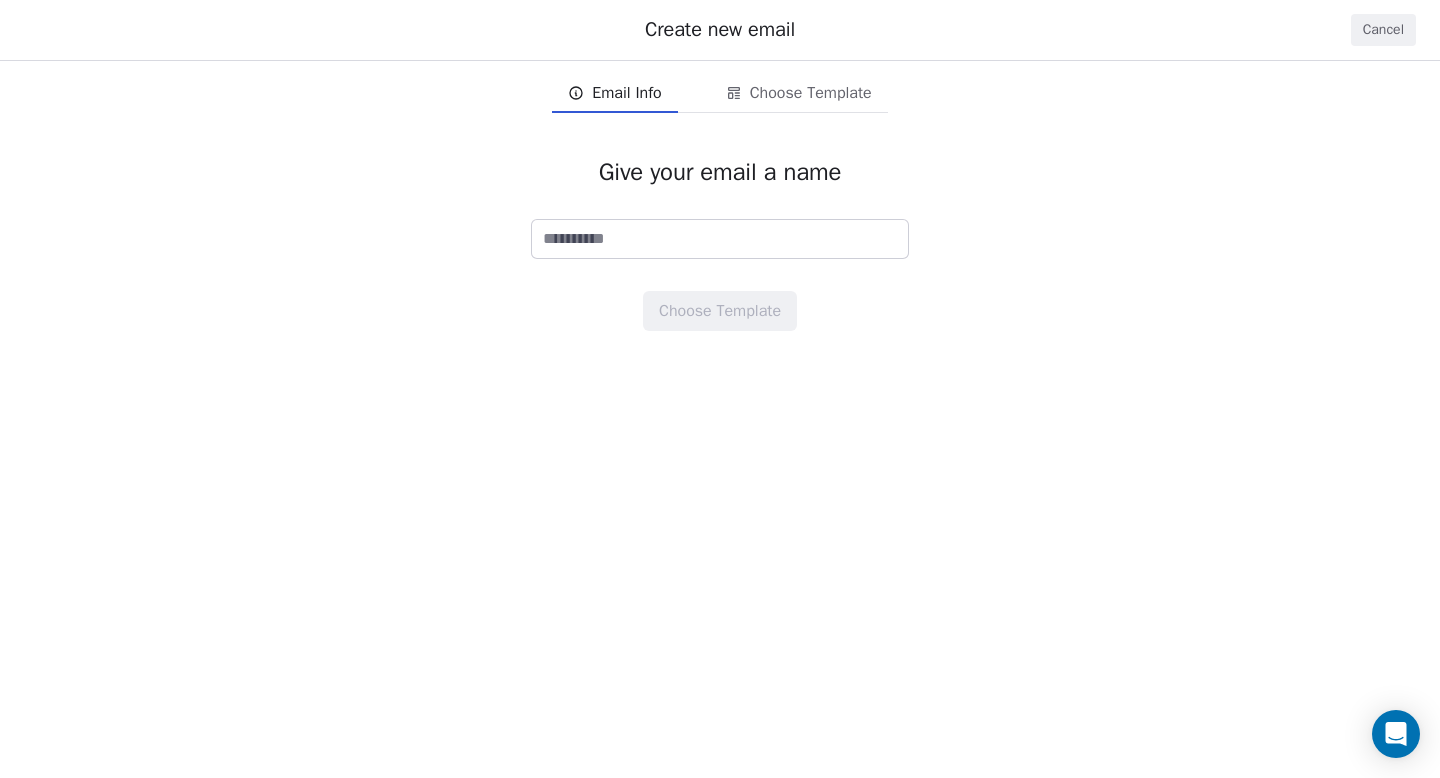 click at bounding box center (720, 239) 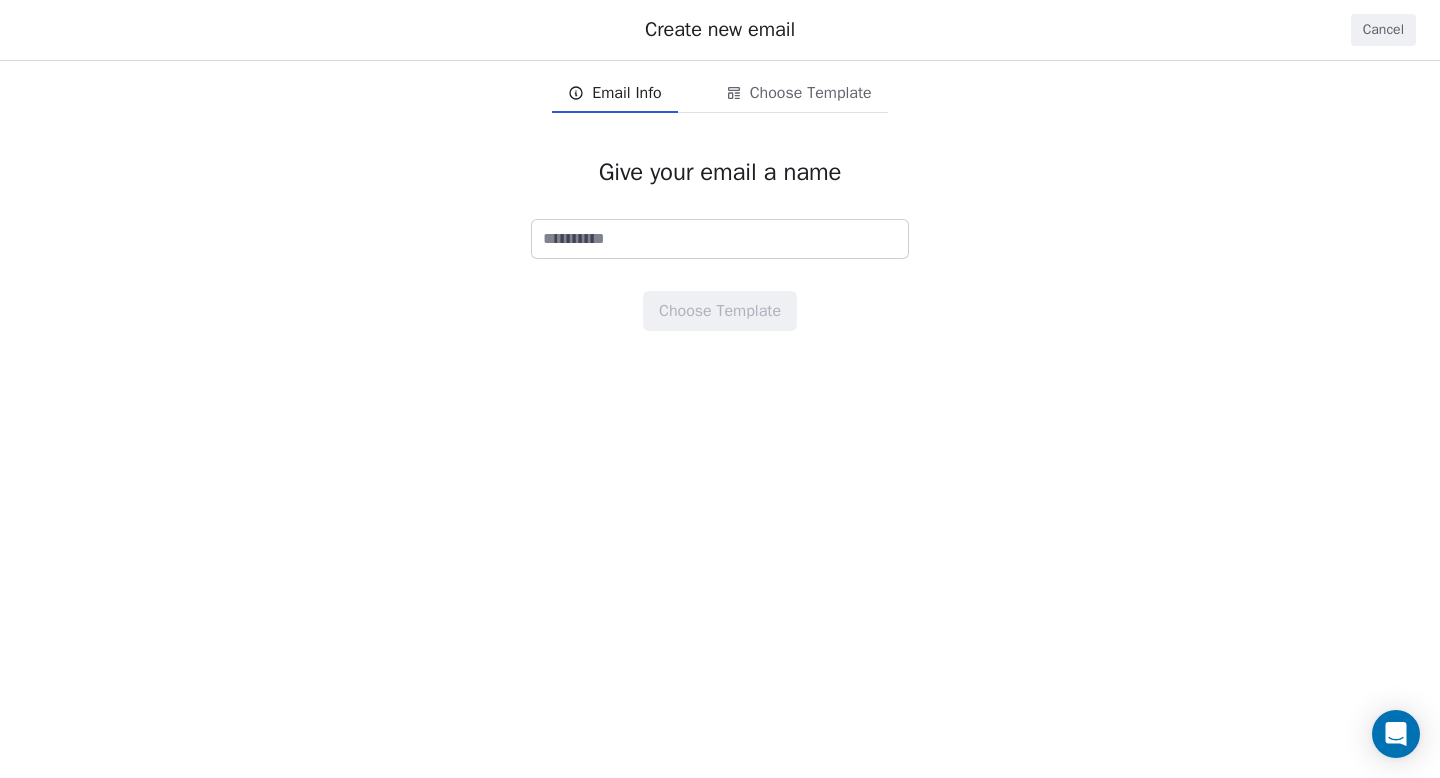 click at bounding box center [720, 239] 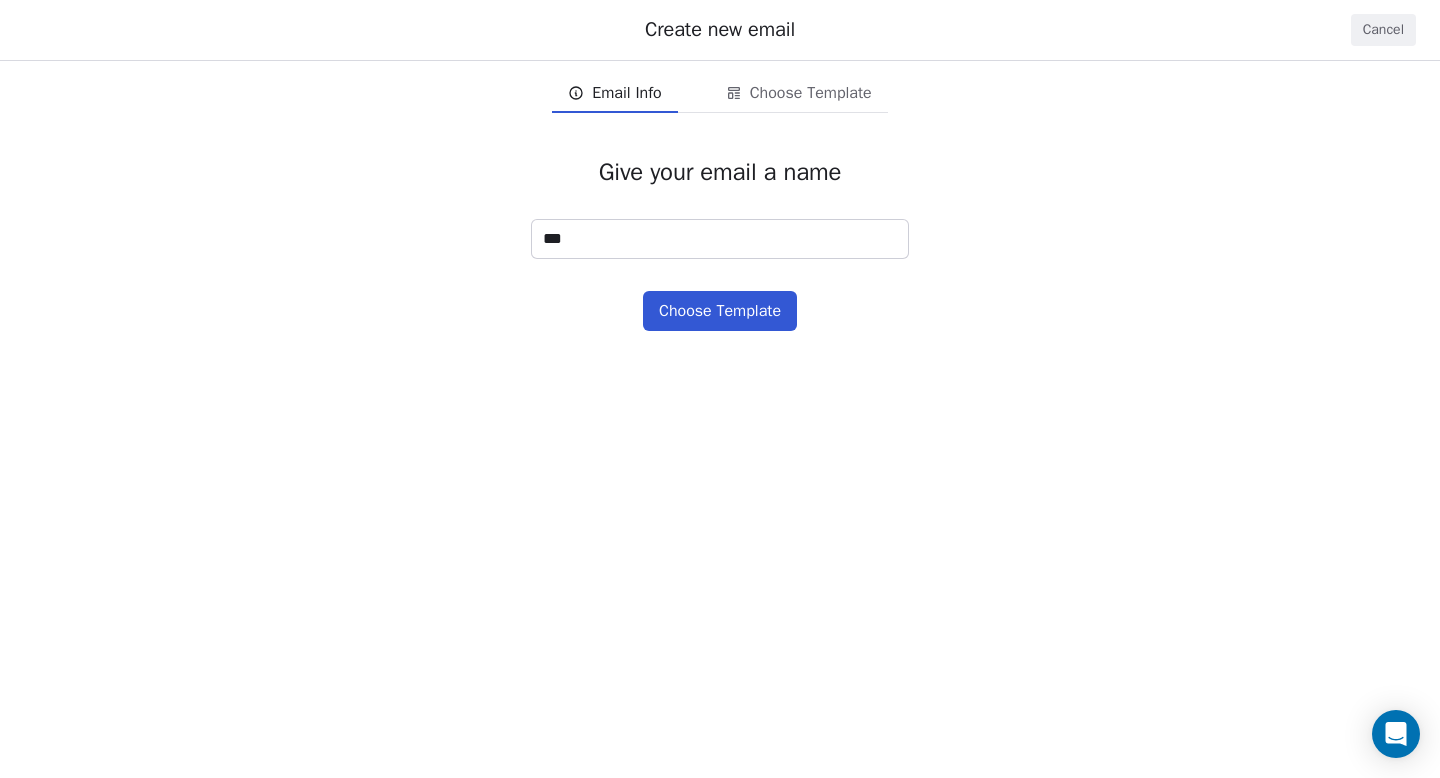 type on "***" 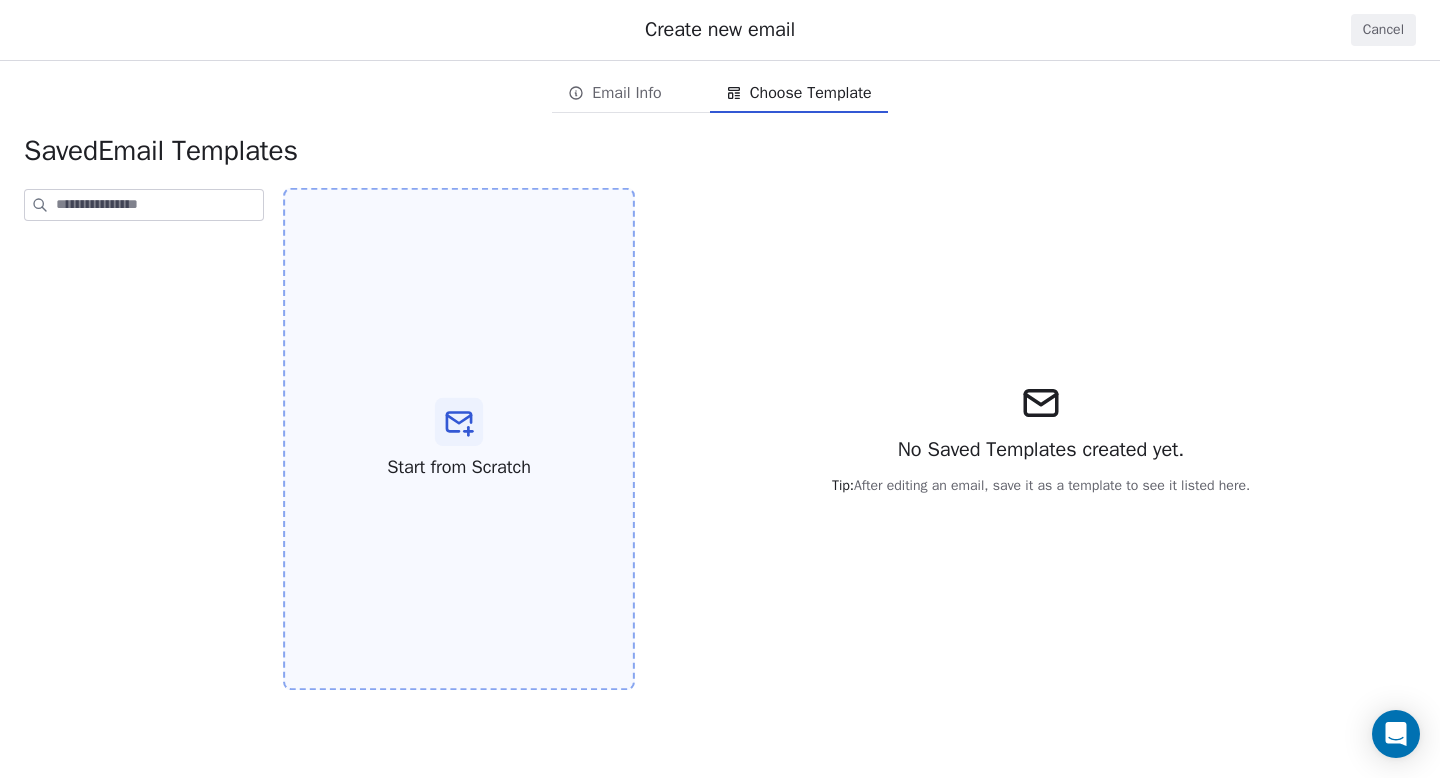 click on "Start from Scratch" at bounding box center [459, 439] 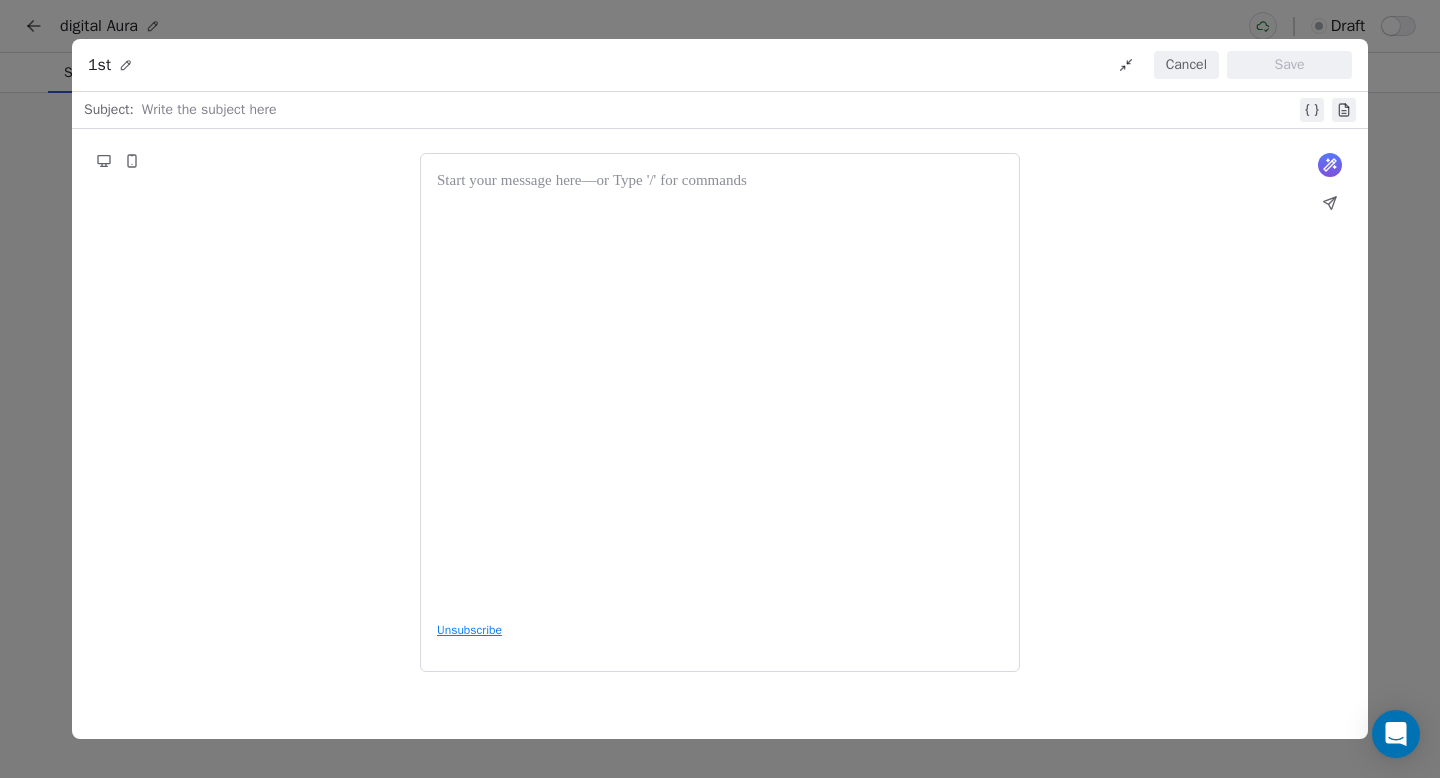 click on "1st Cancel Save Subject: Write the subject here What would you like to create email about? or Unsubscribe" at bounding box center [720, 389] 